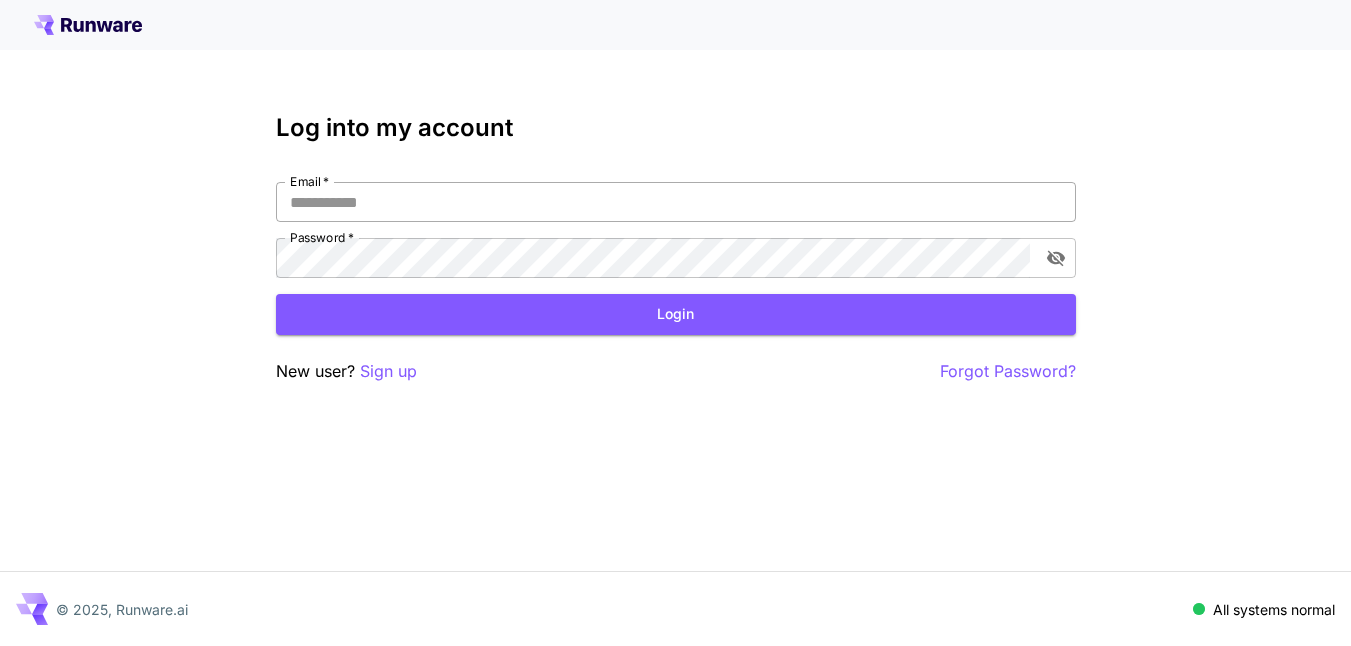 scroll, scrollTop: 0, scrollLeft: 0, axis: both 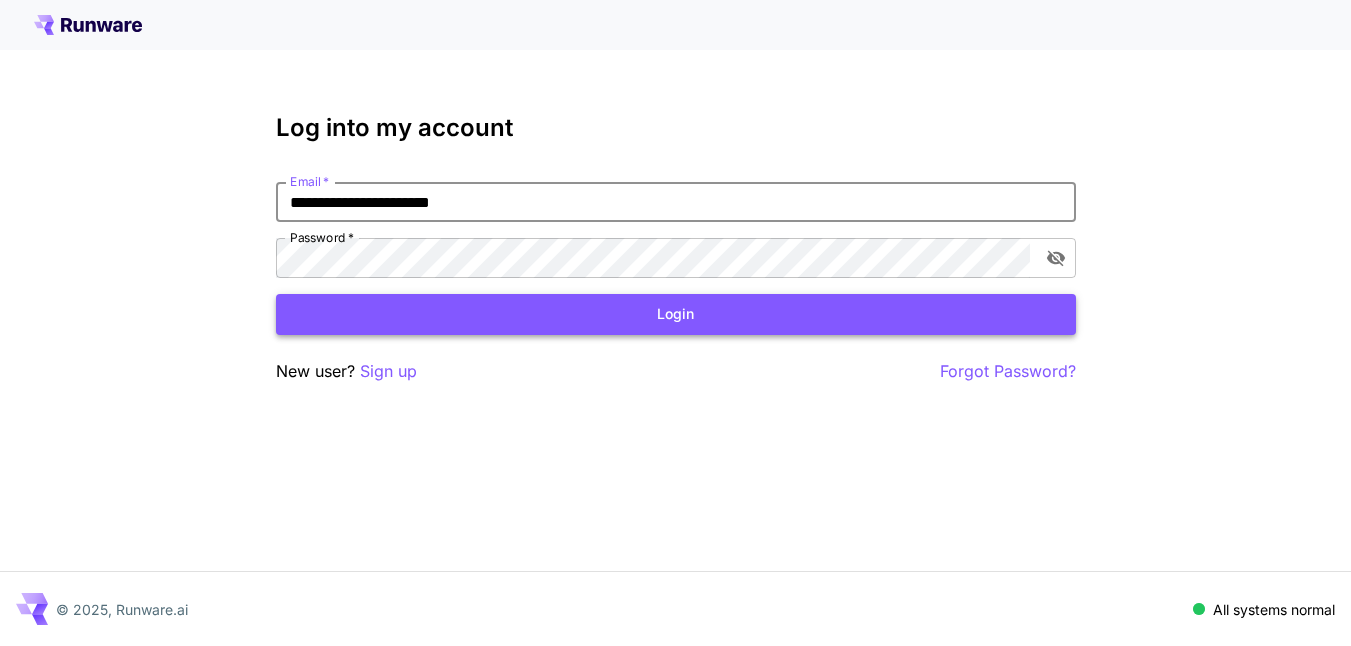 click on "Login" at bounding box center [676, 314] 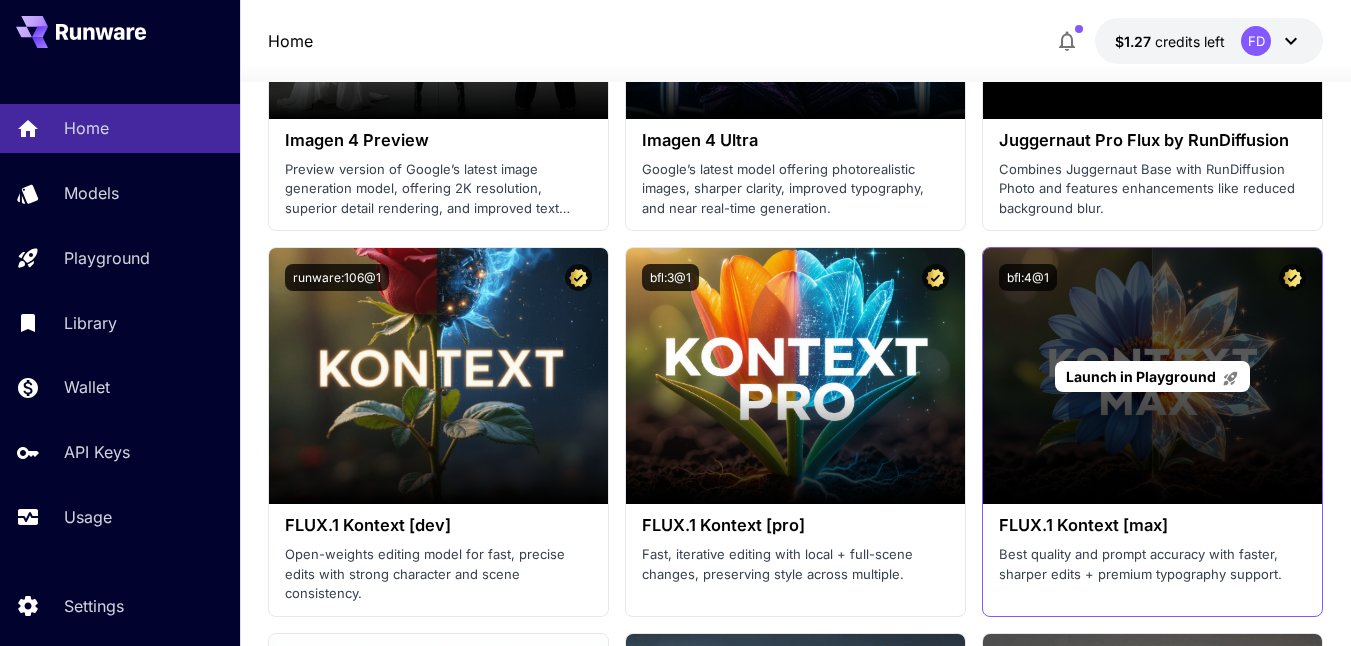scroll, scrollTop: 4297, scrollLeft: 0, axis: vertical 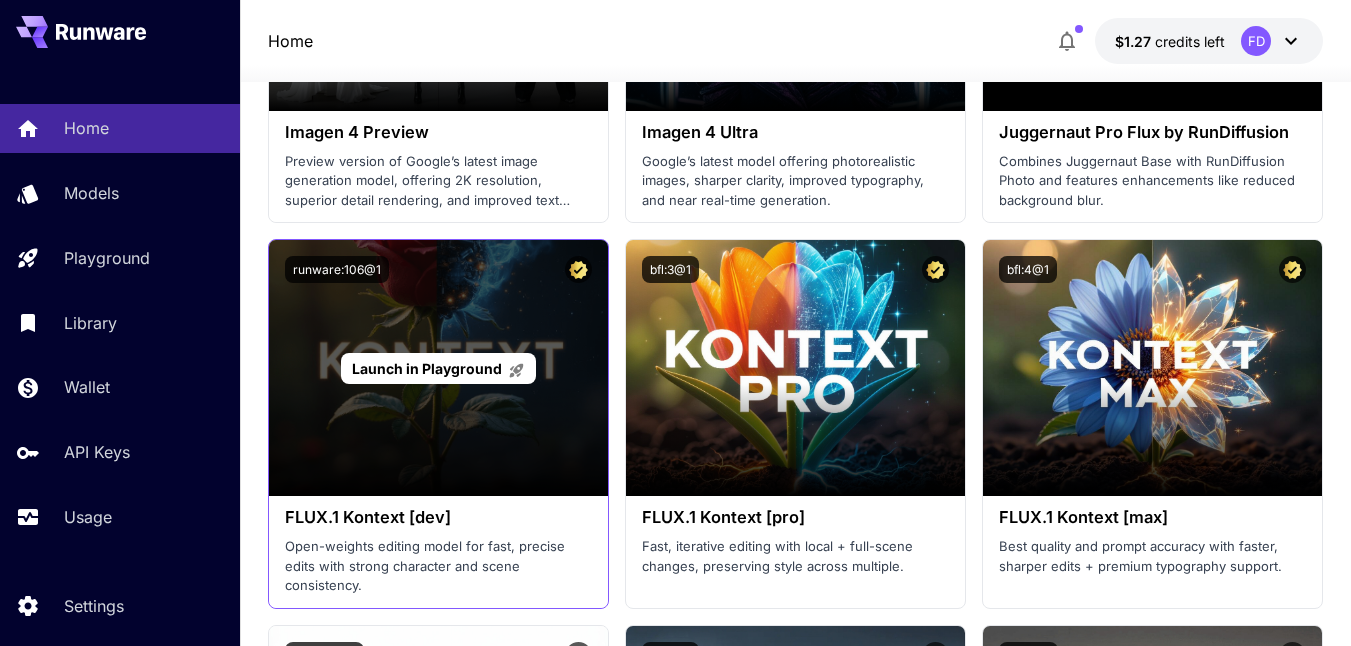 click on "Launch in Playground" at bounding box center [438, 368] 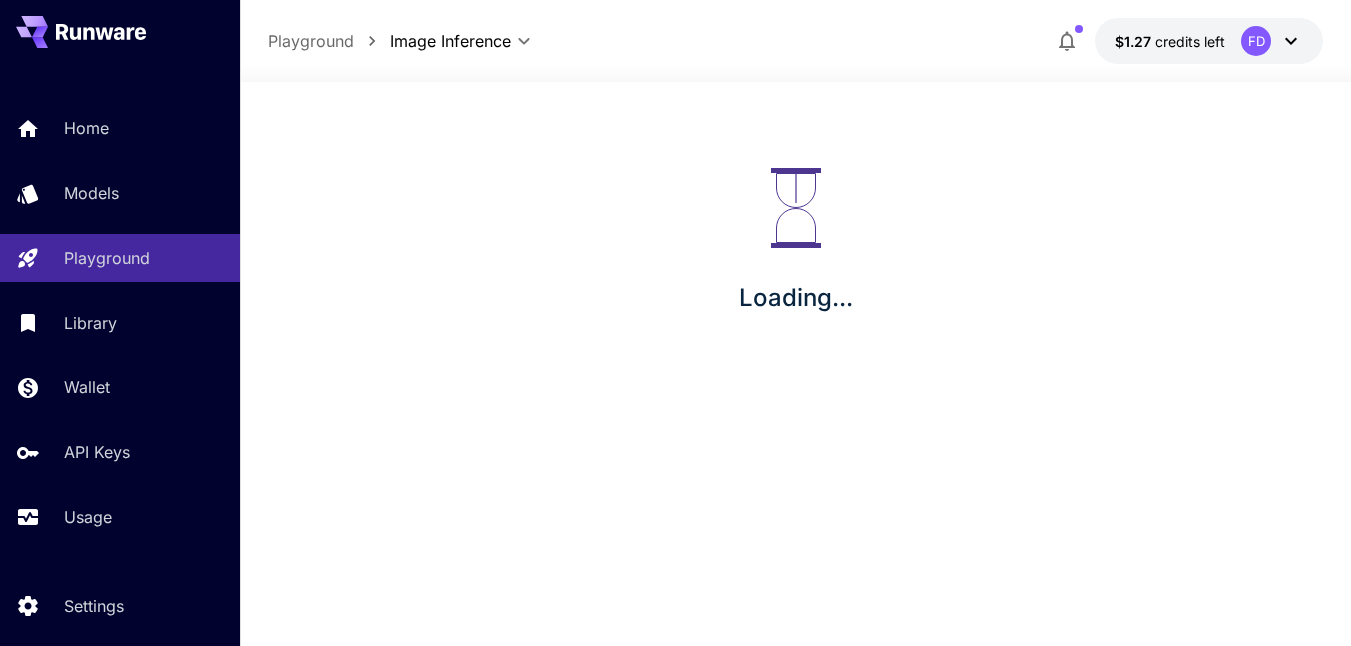 scroll, scrollTop: 0, scrollLeft: 0, axis: both 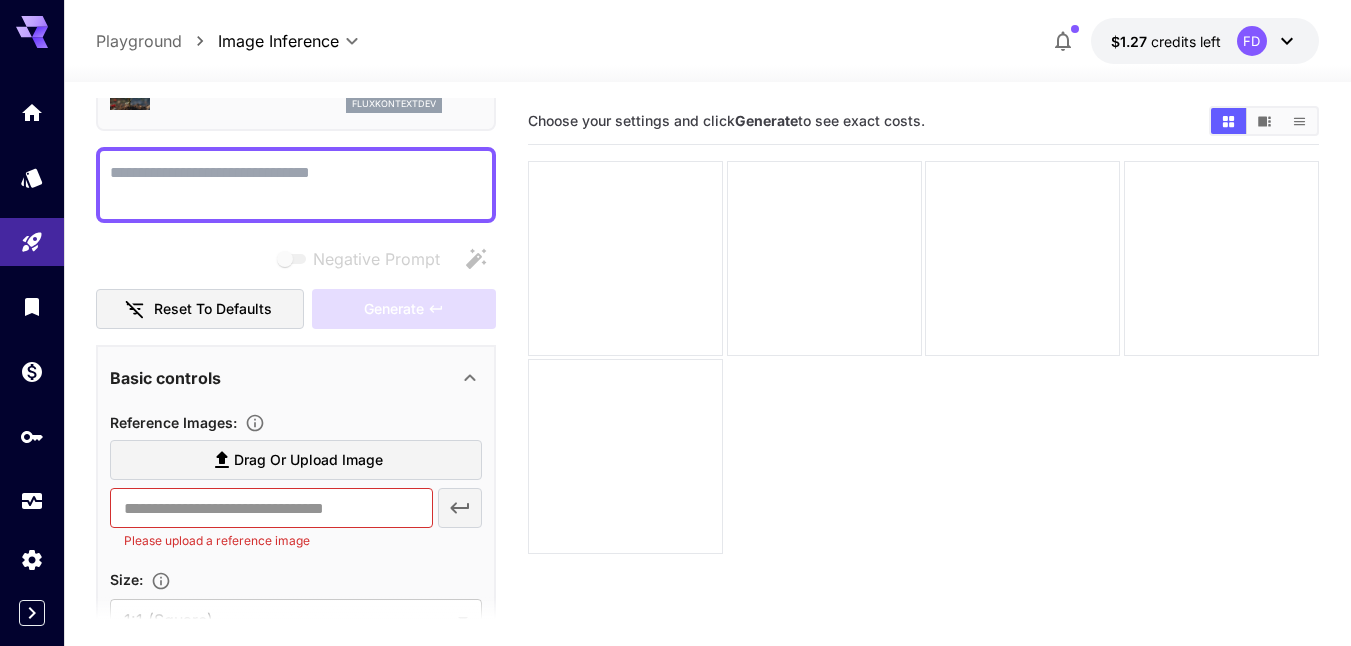 click on "Drag or upload image" at bounding box center (308, 460) 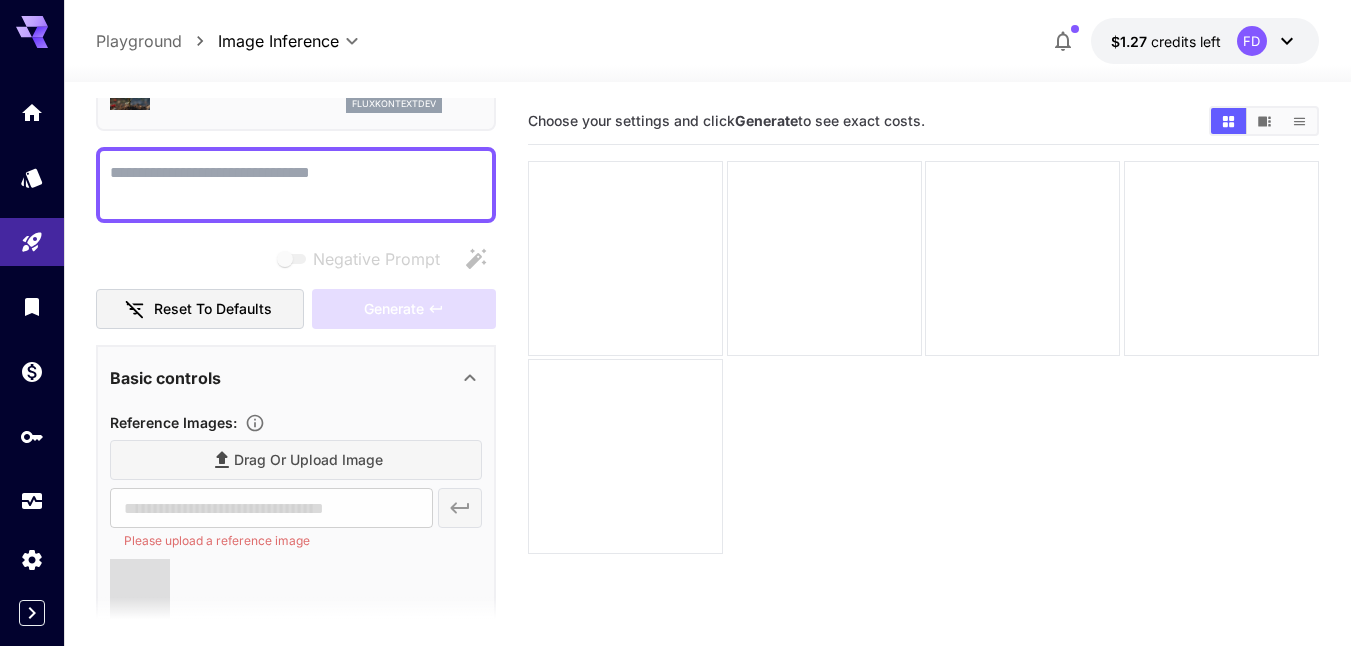 click on "Negative Prompt" at bounding box center [296, 185] 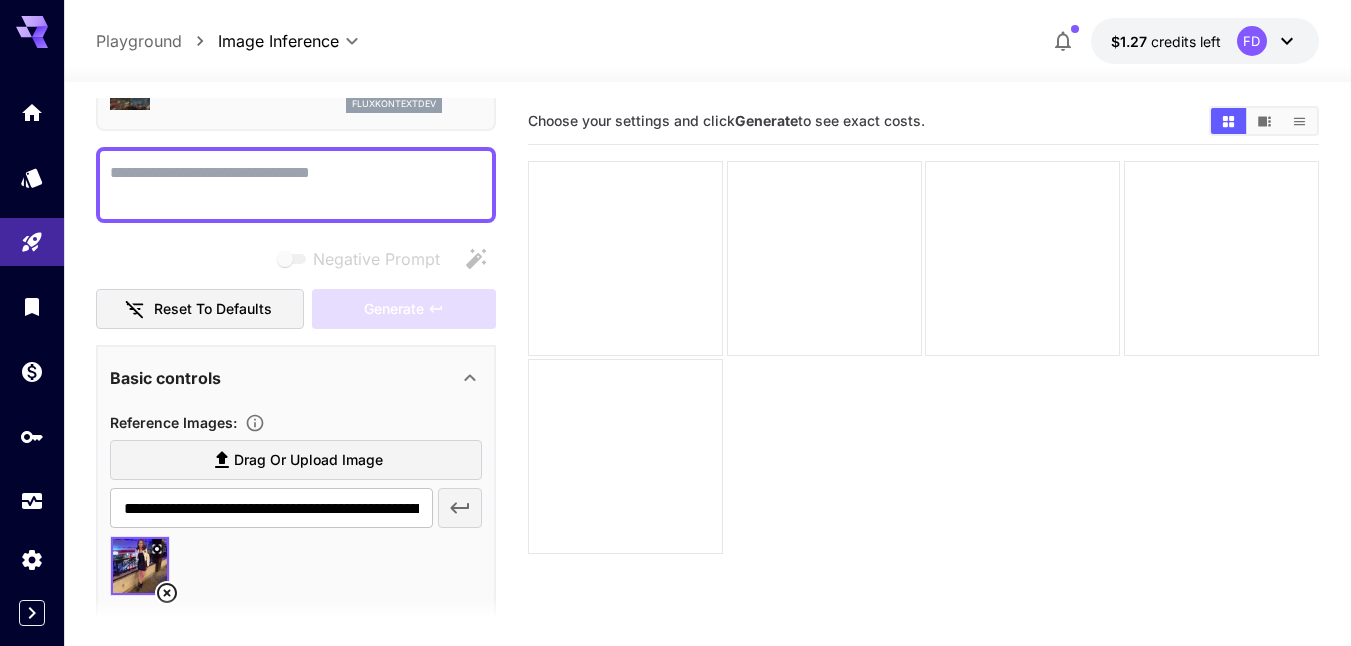 type on "*" 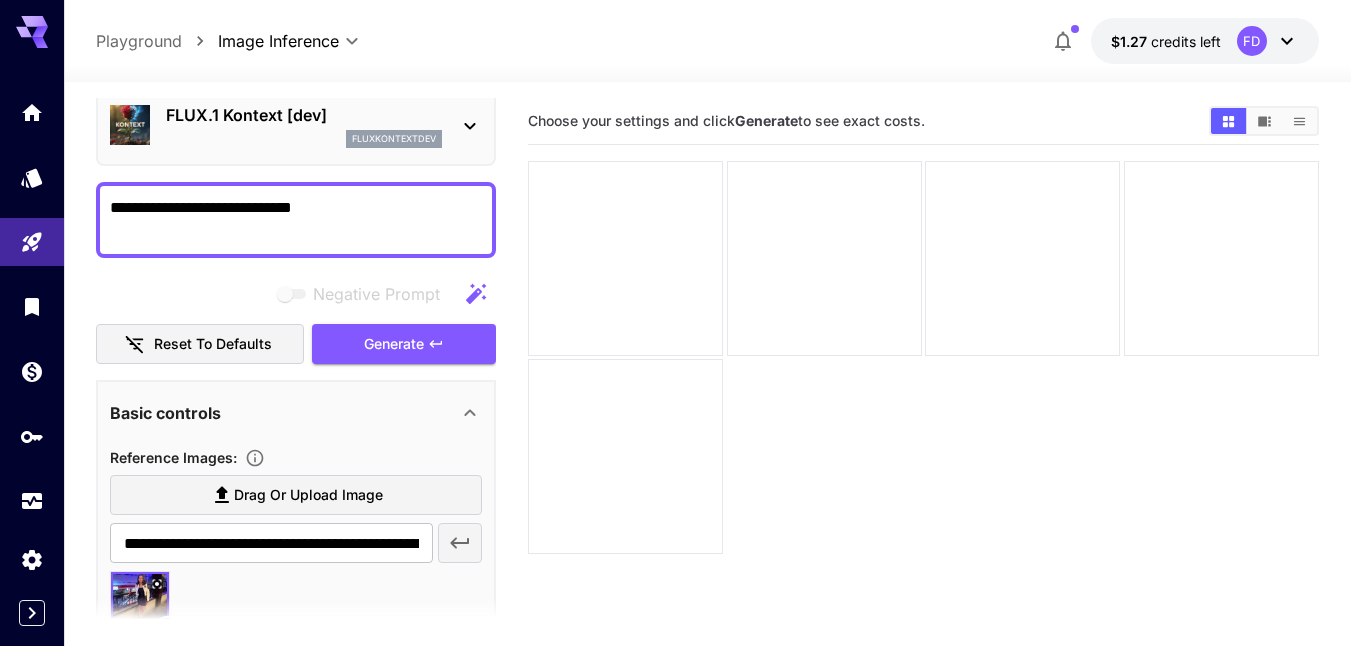 scroll, scrollTop: 74, scrollLeft: 0, axis: vertical 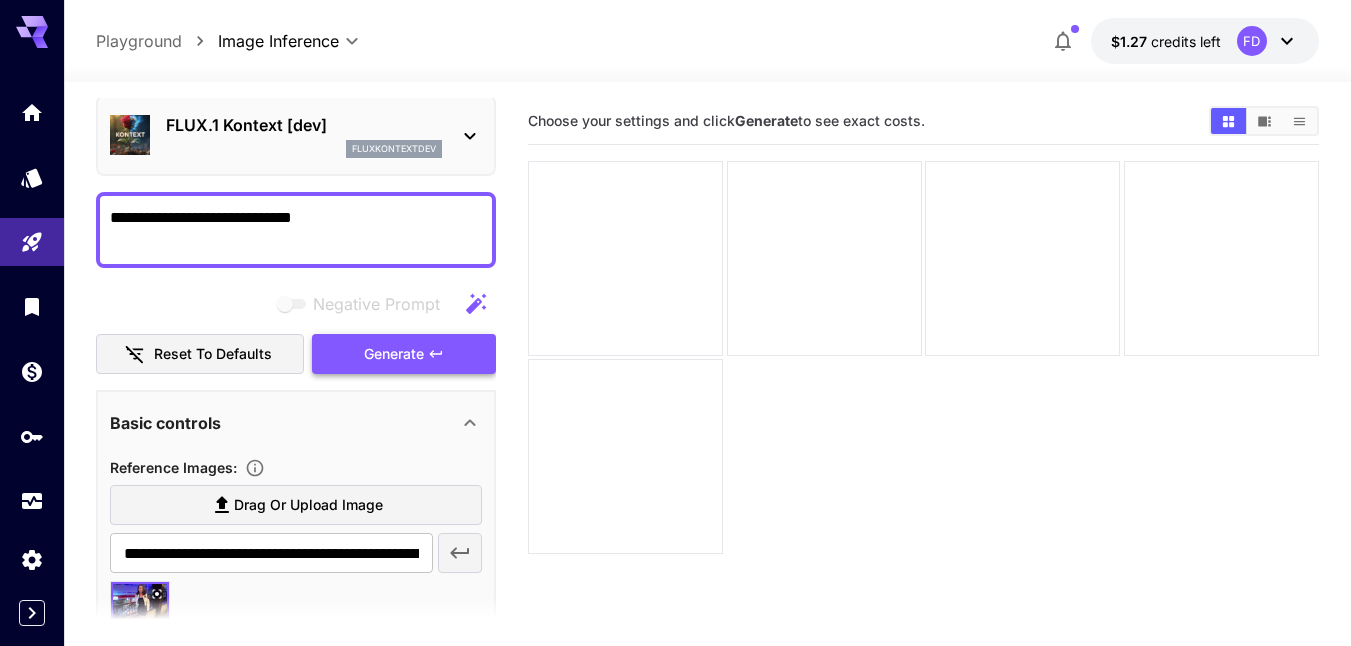 click on "Generate" at bounding box center [404, 354] 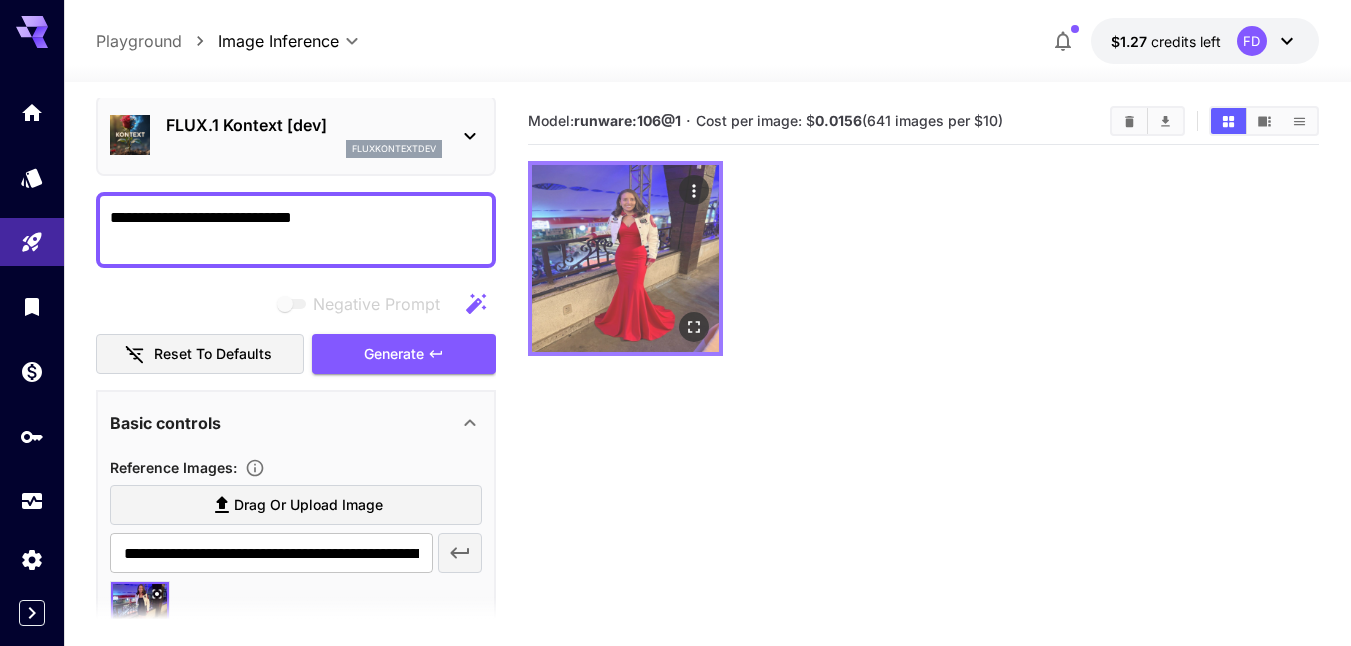 click at bounding box center [625, 258] 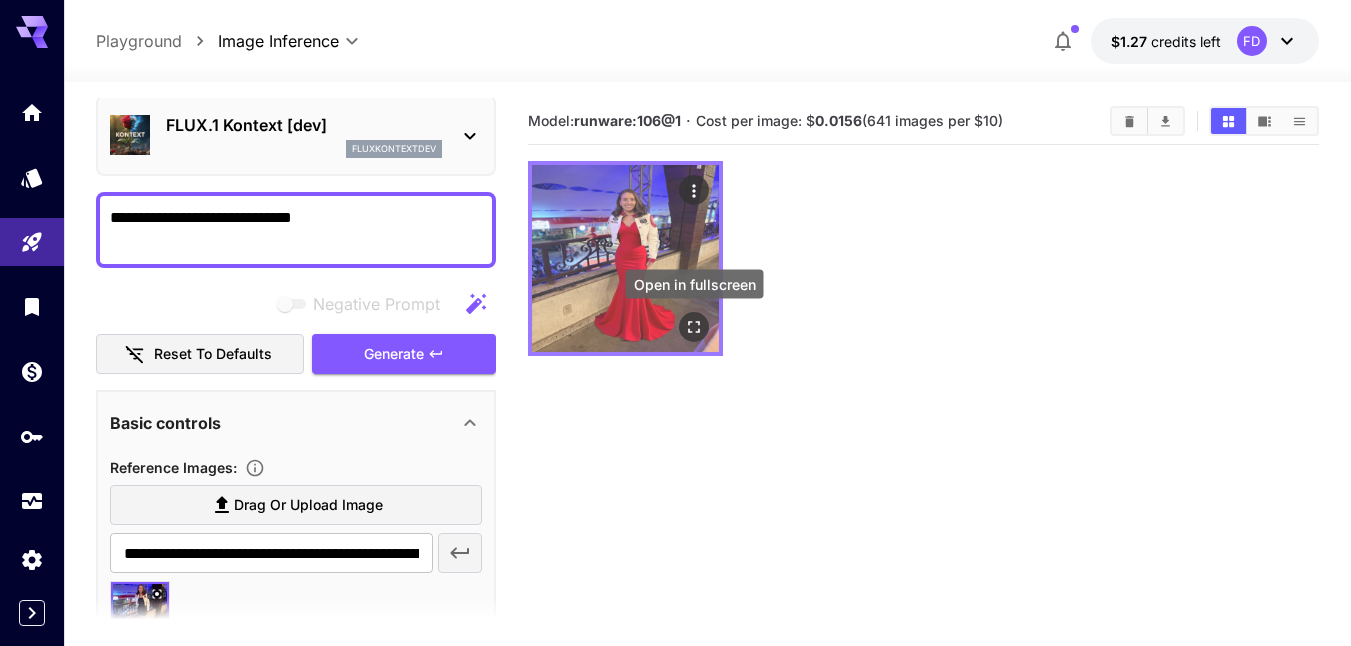 click 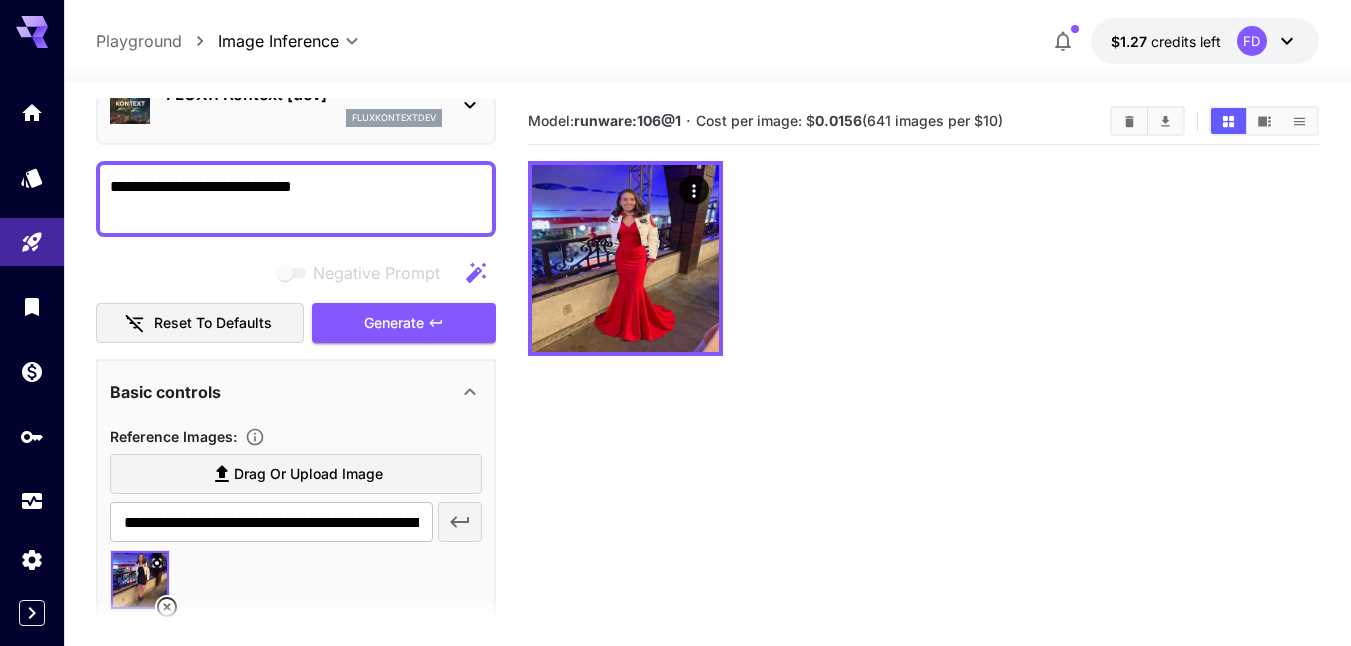 scroll, scrollTop: 0, scrollLeft: 0, axis: both 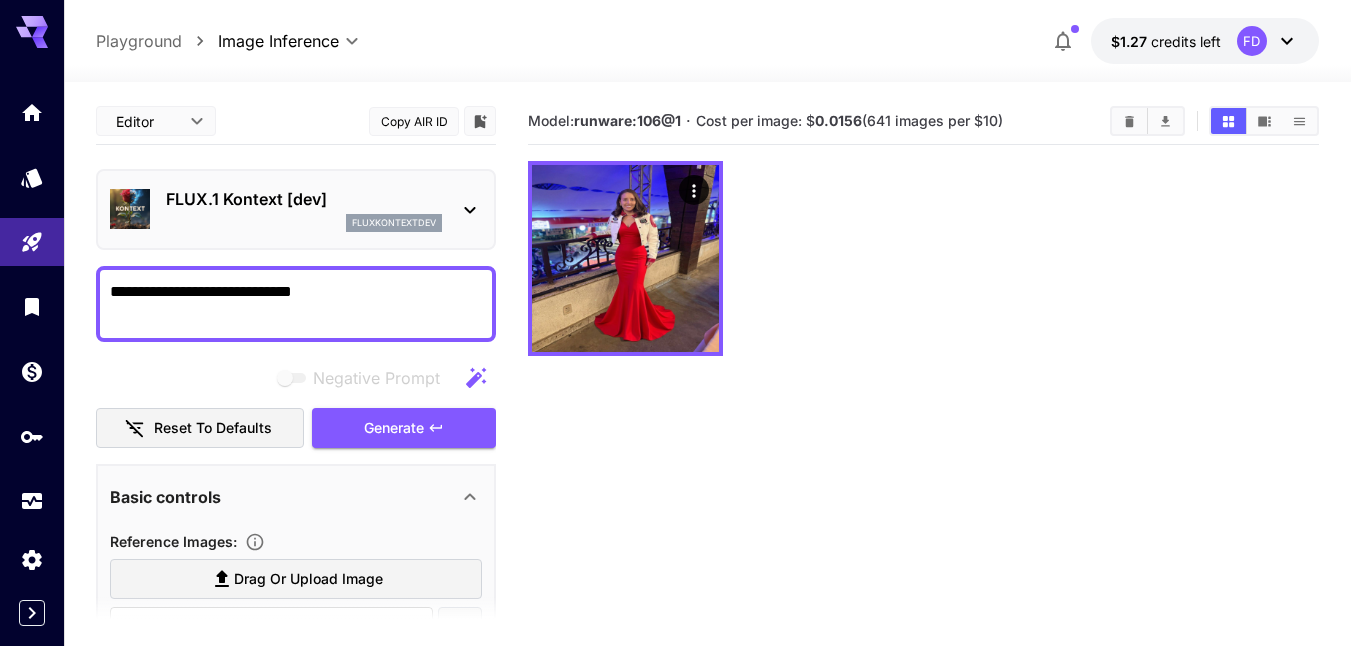 click on "**********" at bounding box center (296, 304) 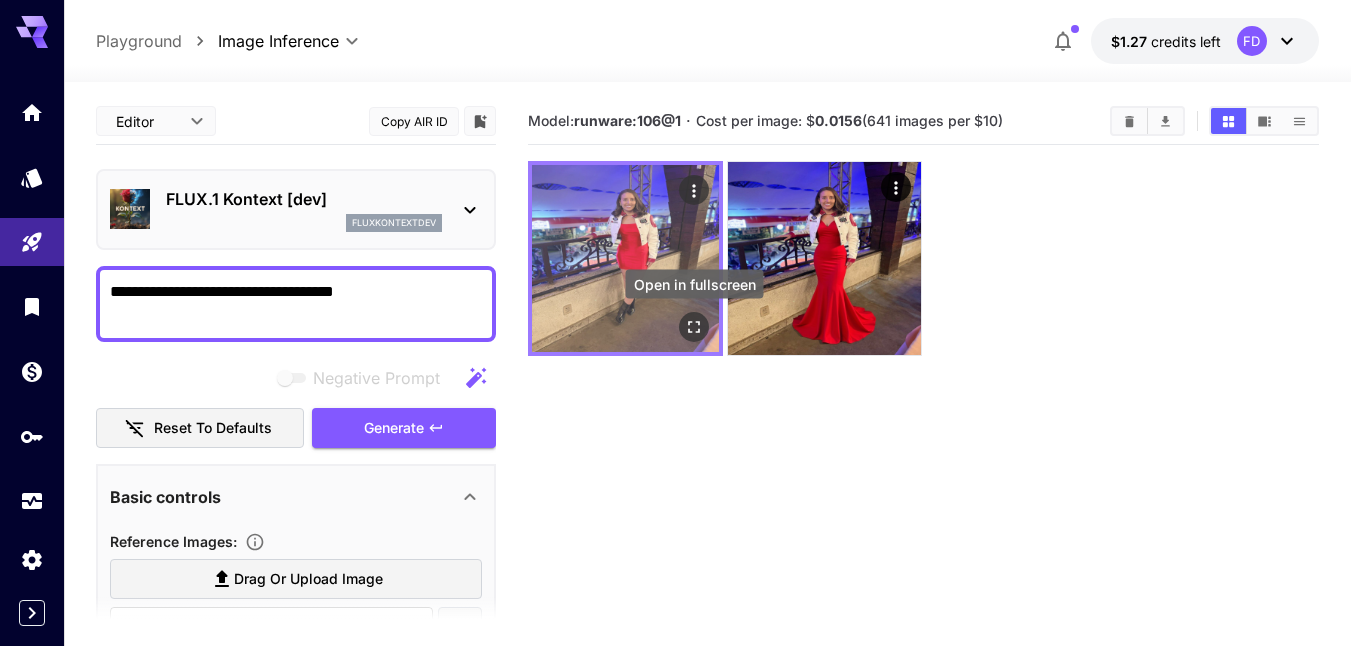 type on "**********" 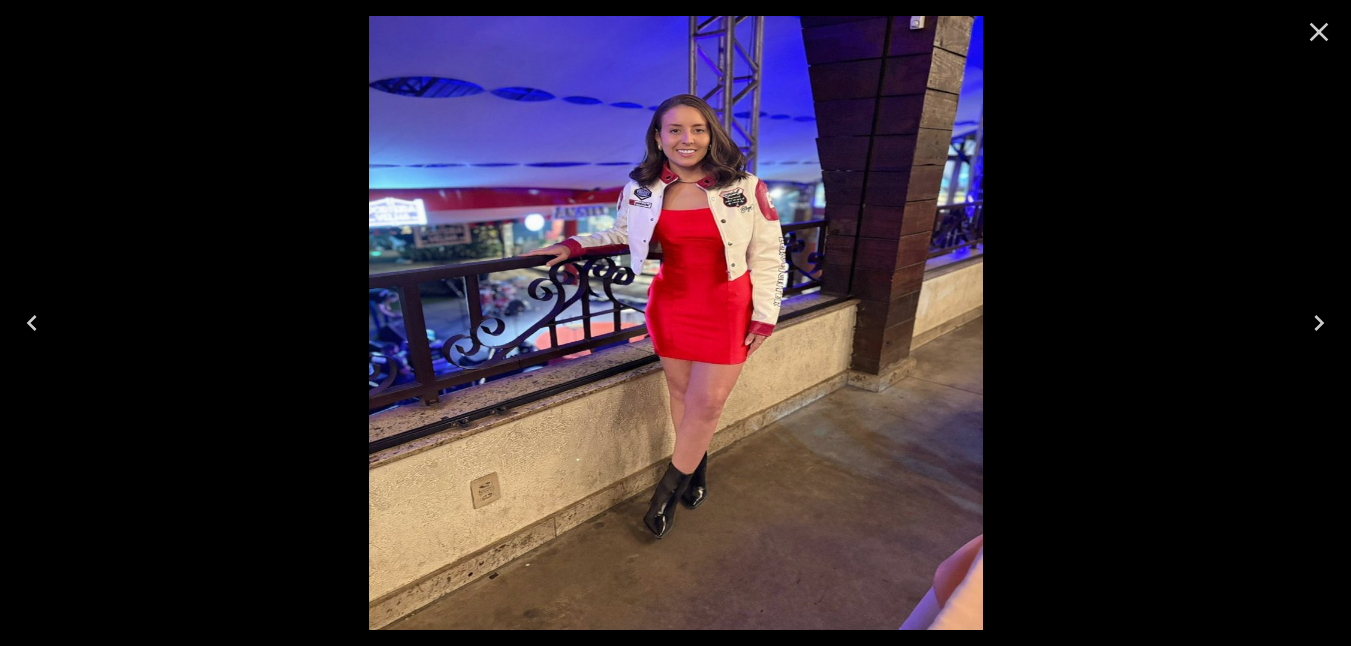click 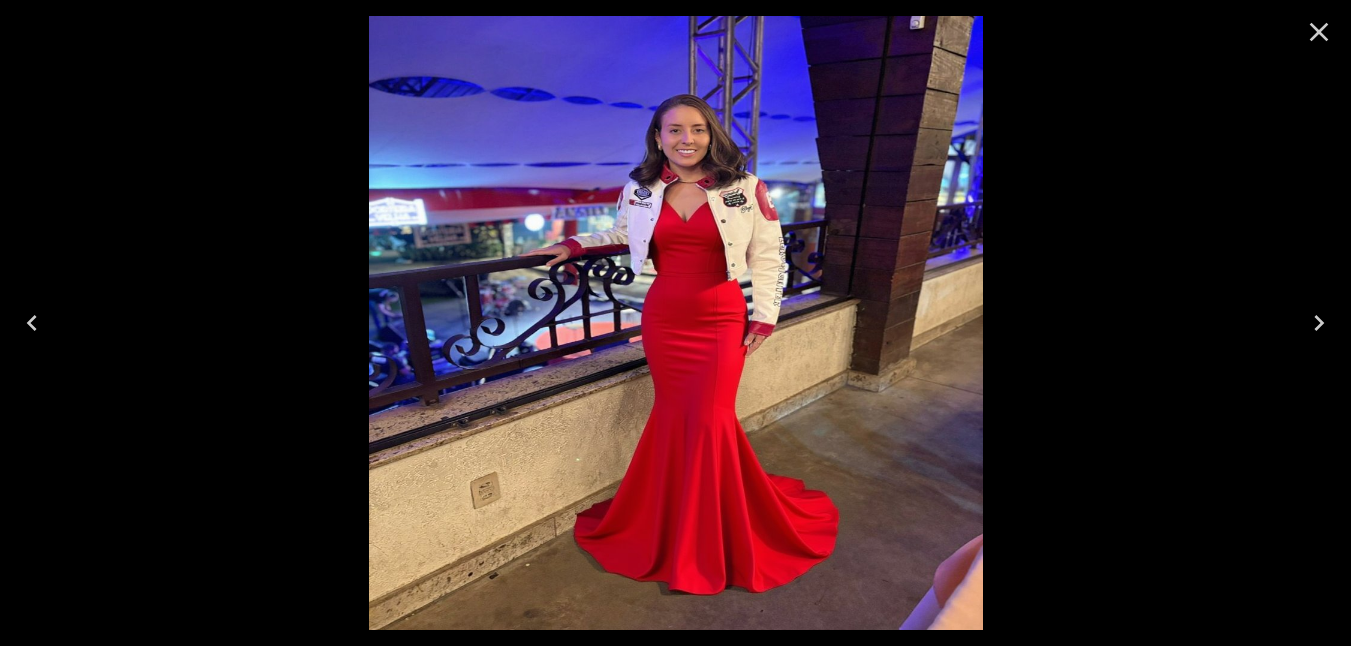 type 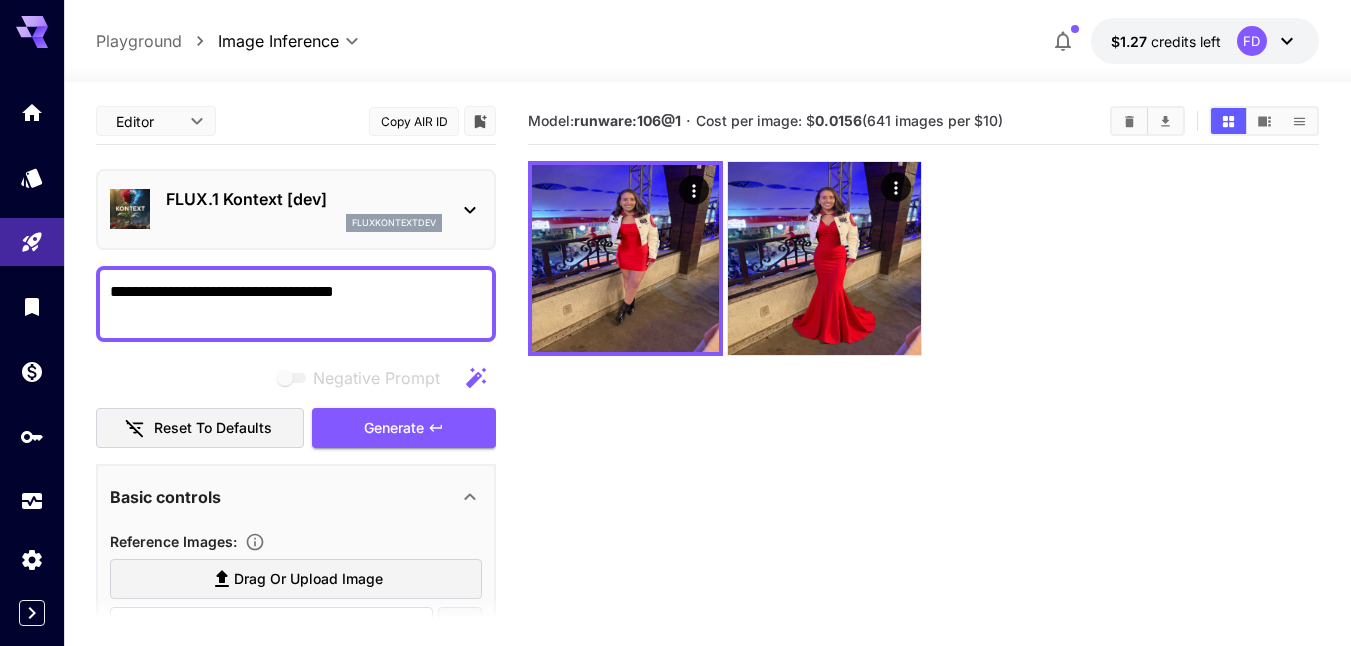 click on "FLUX.1 Kontext [dev]" at bounding box center (304, 199) 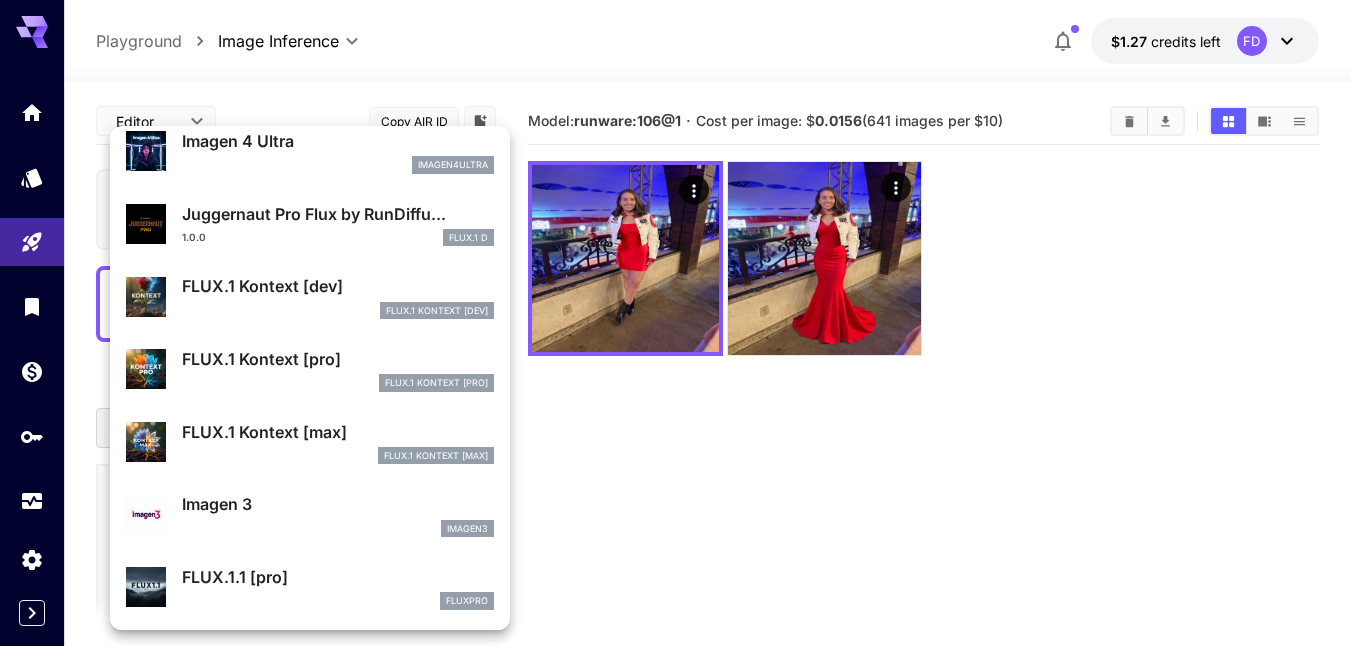 scroll, scrollTop: 674, scrollLeft: 0, axis: vertical 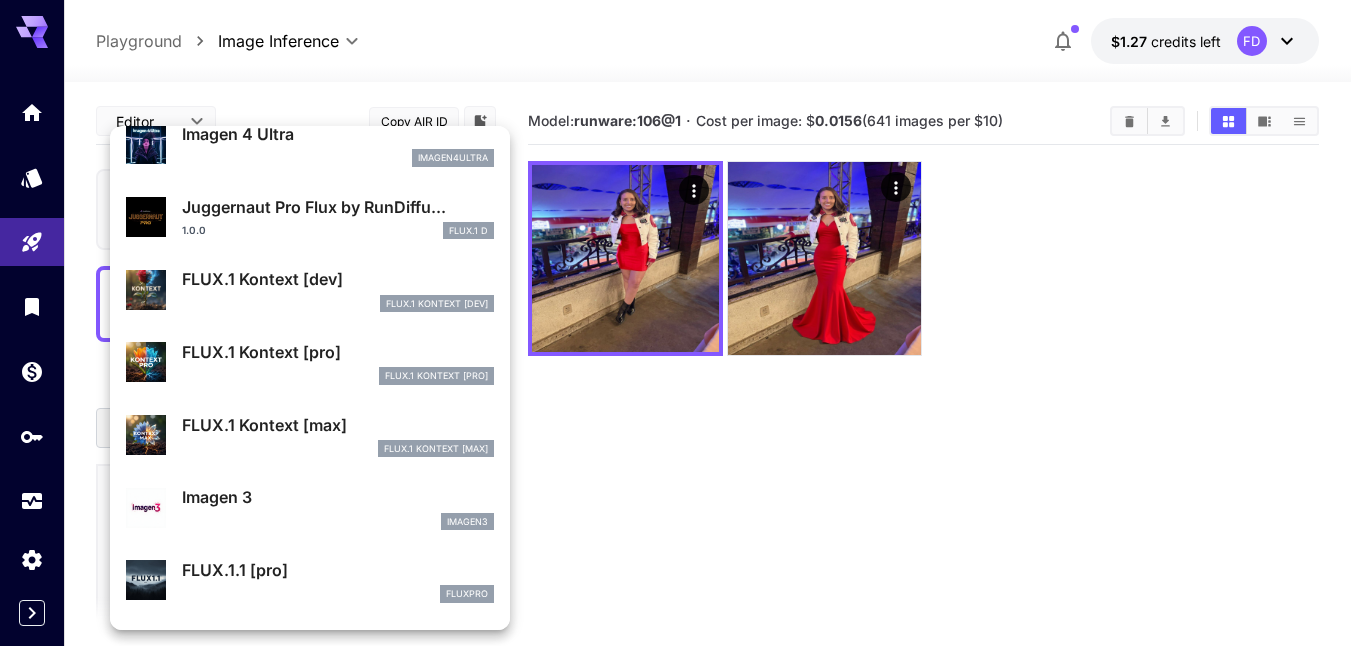 click on "FLUX.1 Kontext [max]" at bounding box center (338, 425) 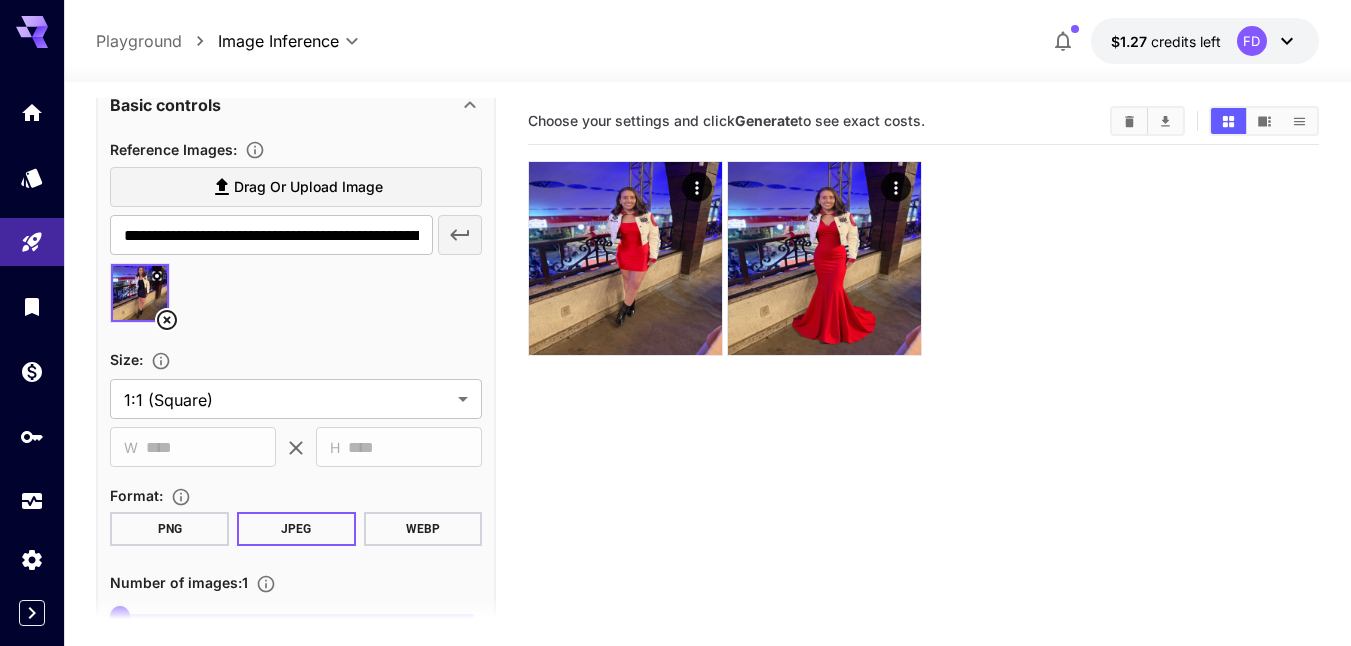 scroll, scrollTop: 561, scrollLeft: 0, axis: vertical 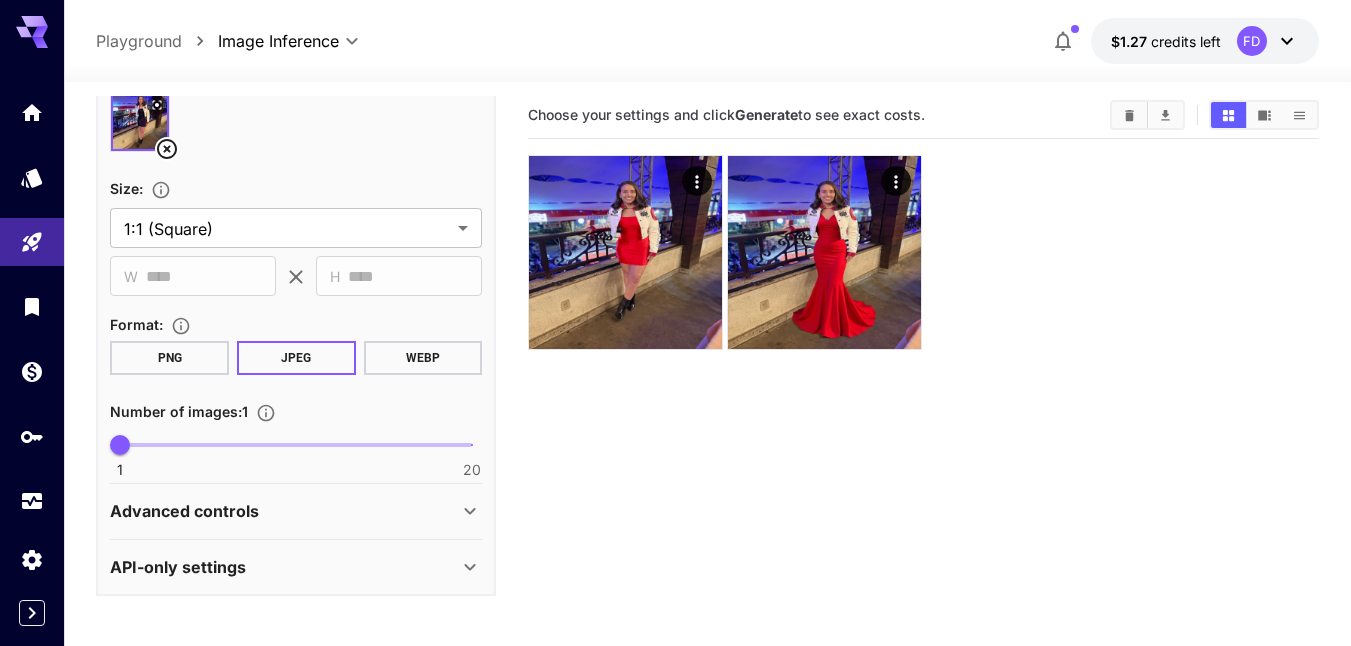 click on "PNG" at bounding box center (169, 358) 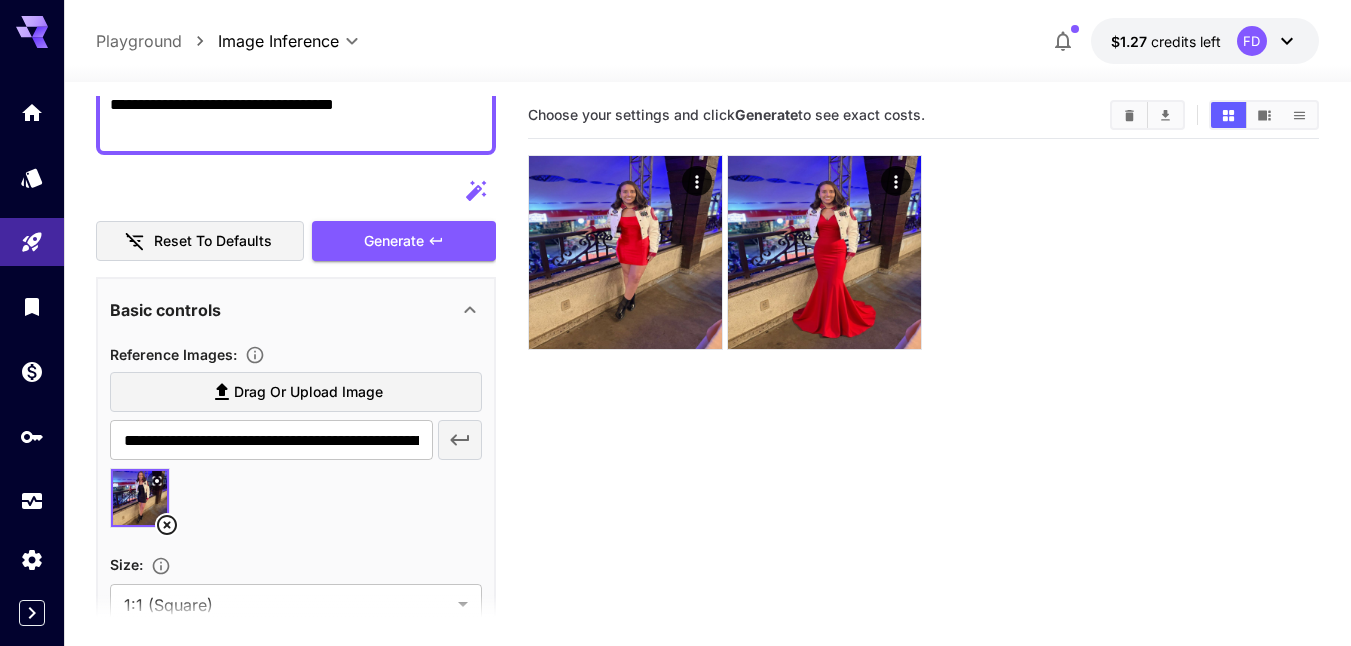 scroll, scrollTop: 0, scrollLeft: 0, axis: both 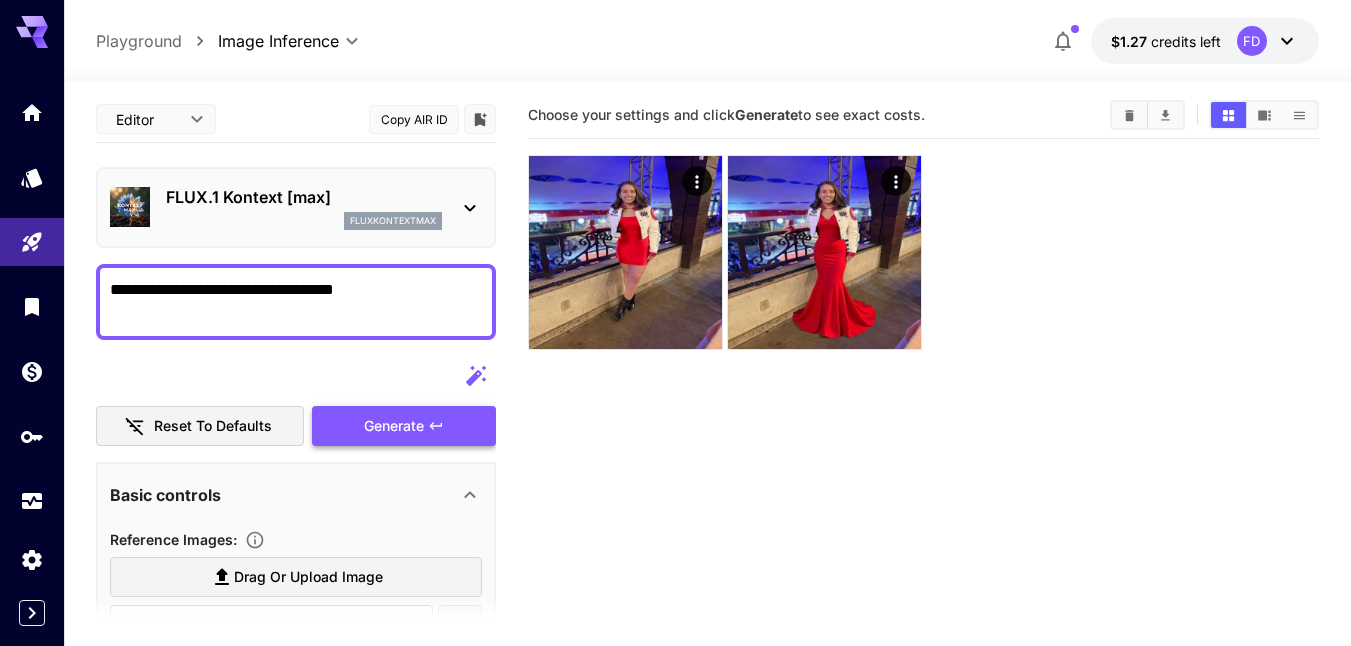 click on "Generate" at bounding box center (394, 426) 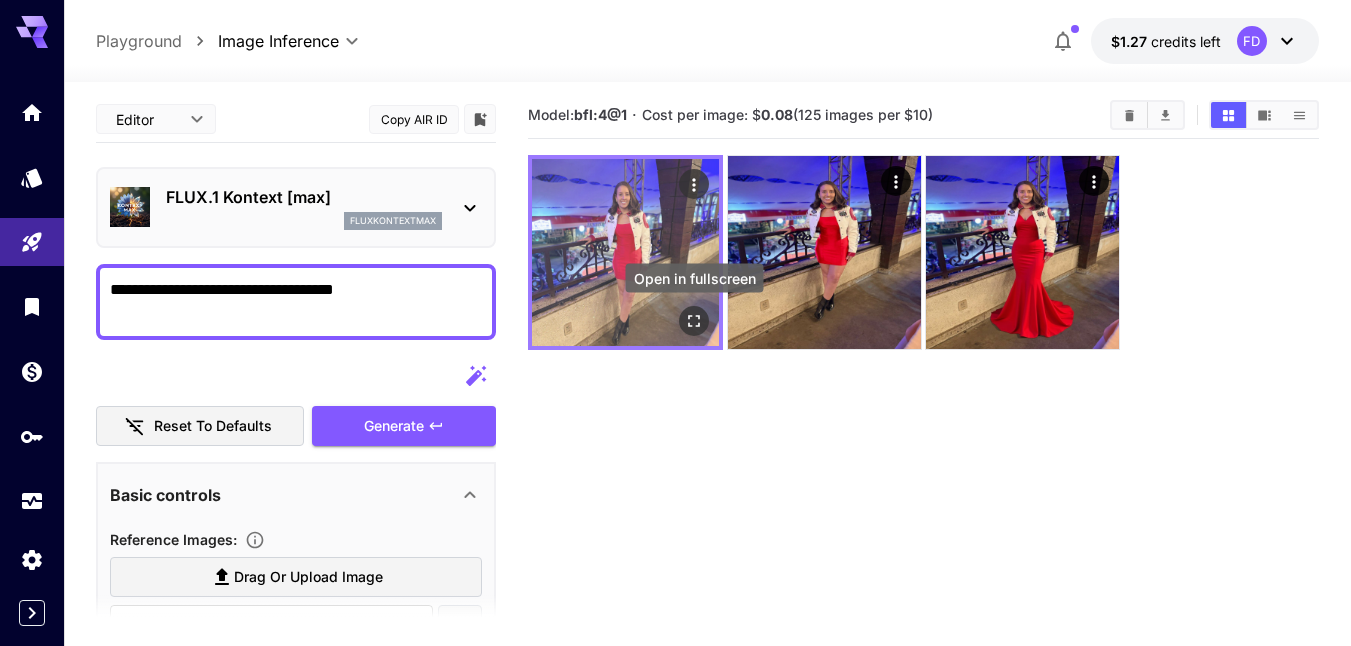 click 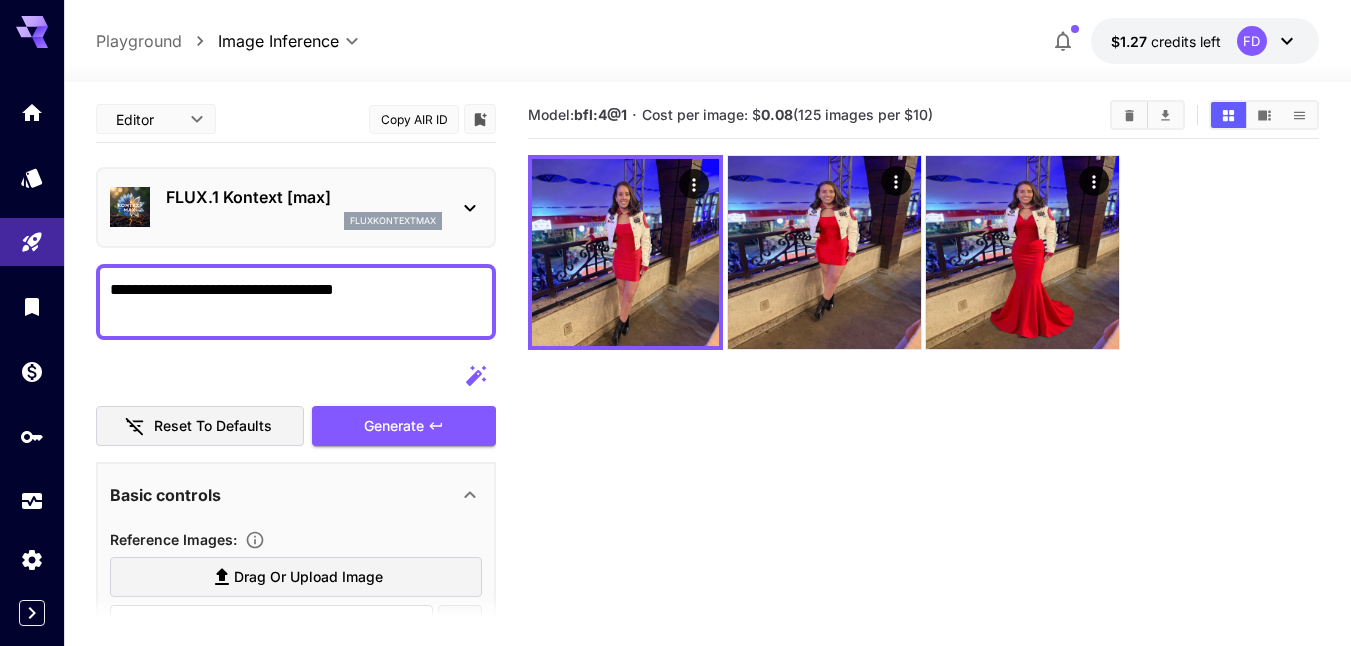 click on "**********" at bounding box center [296, 302] 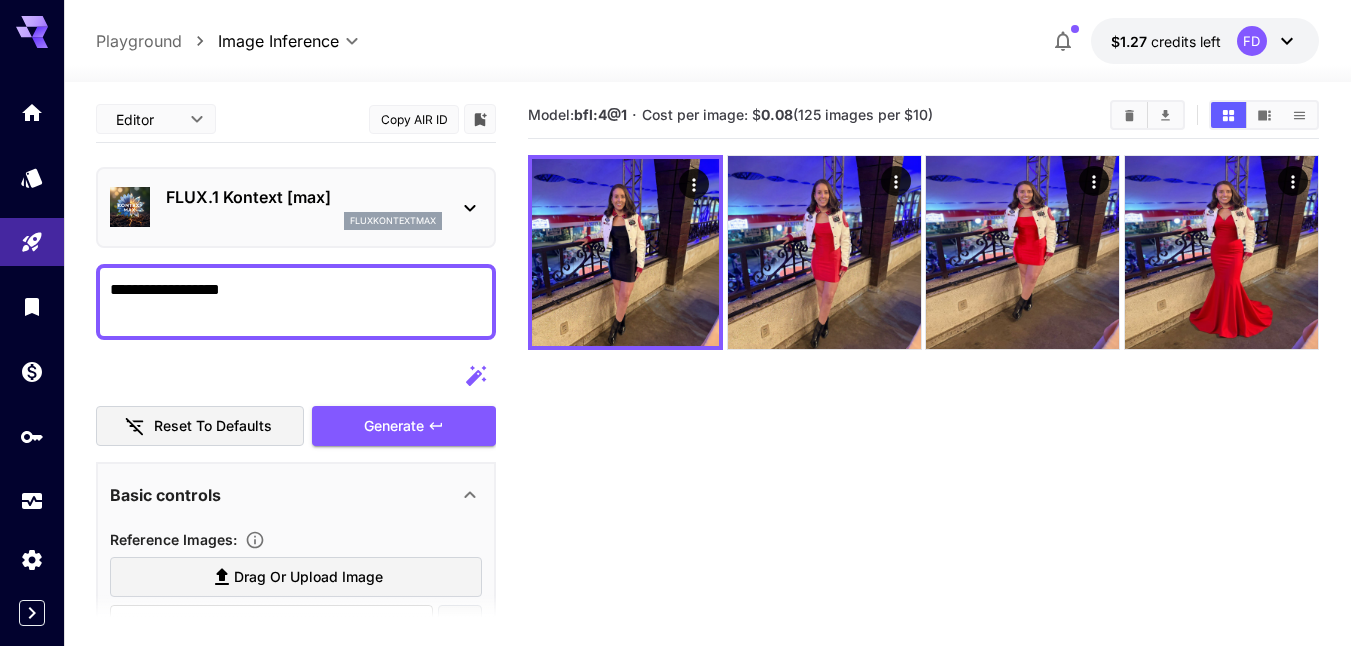 click on "**********" at bounding box center [296, 302] 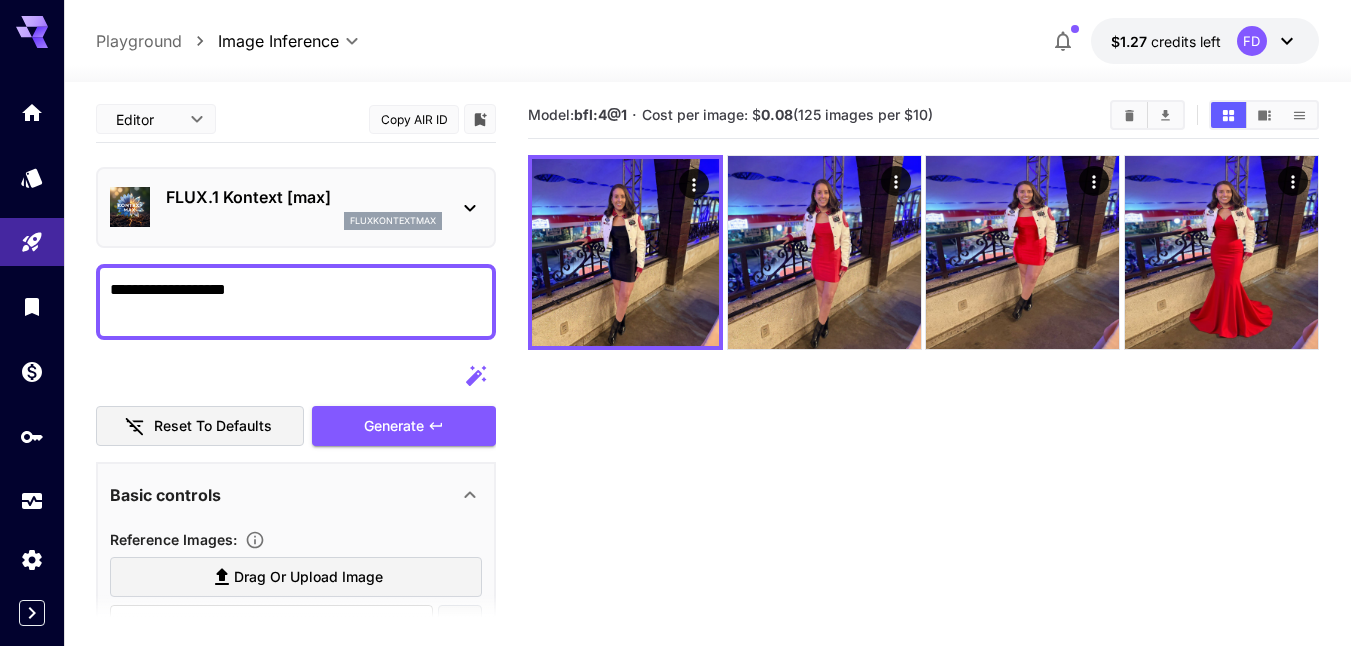 paste on "**********" 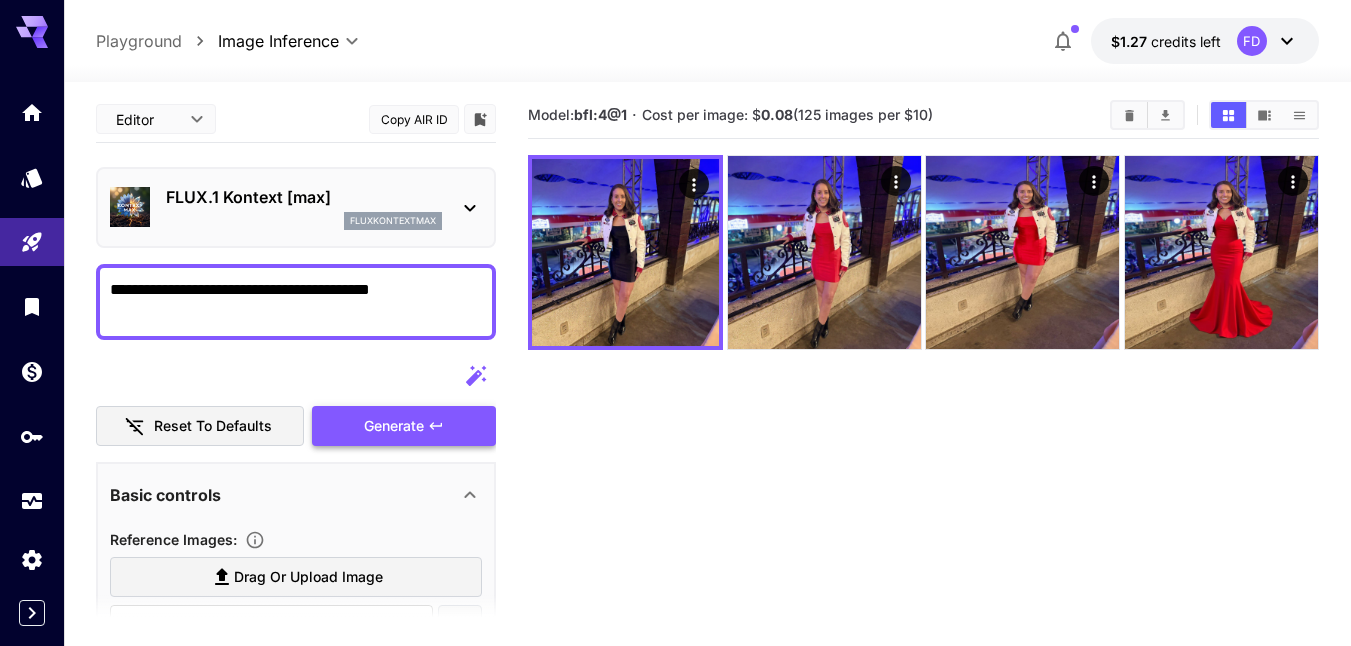 type on "**********" 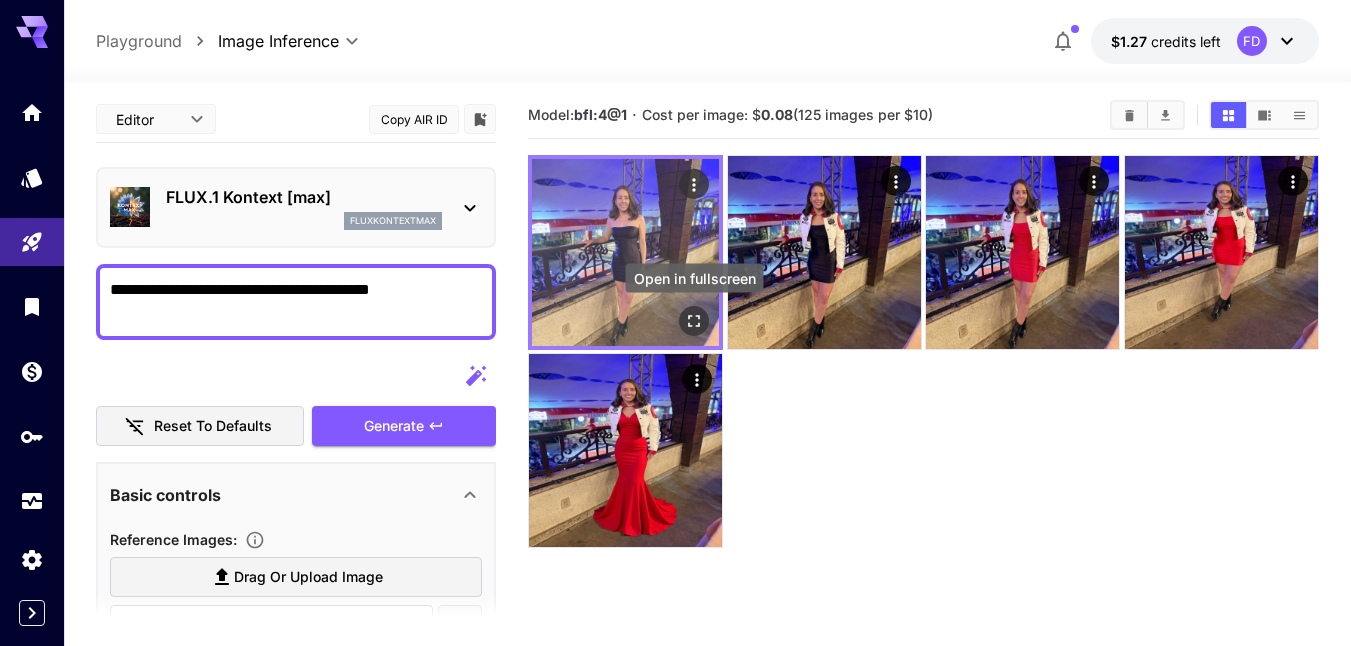 click 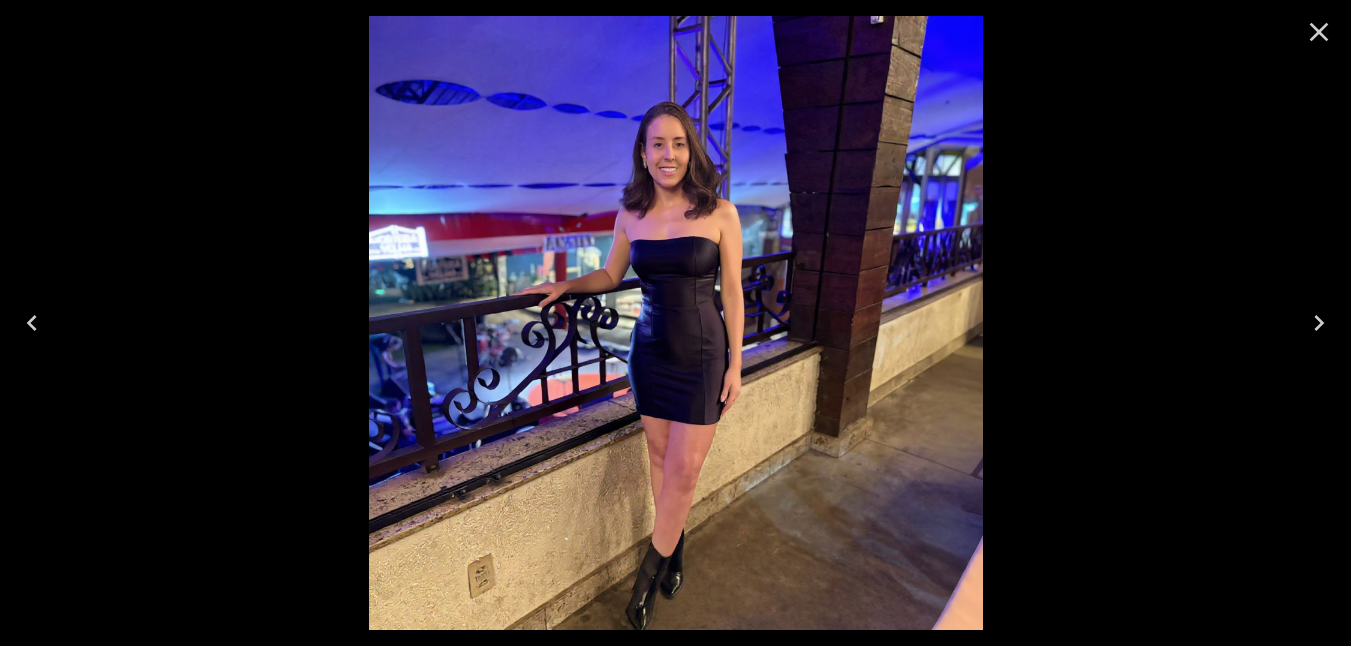 scroll, scrollTop: 6, scrollLeft: 0, axis: vertical 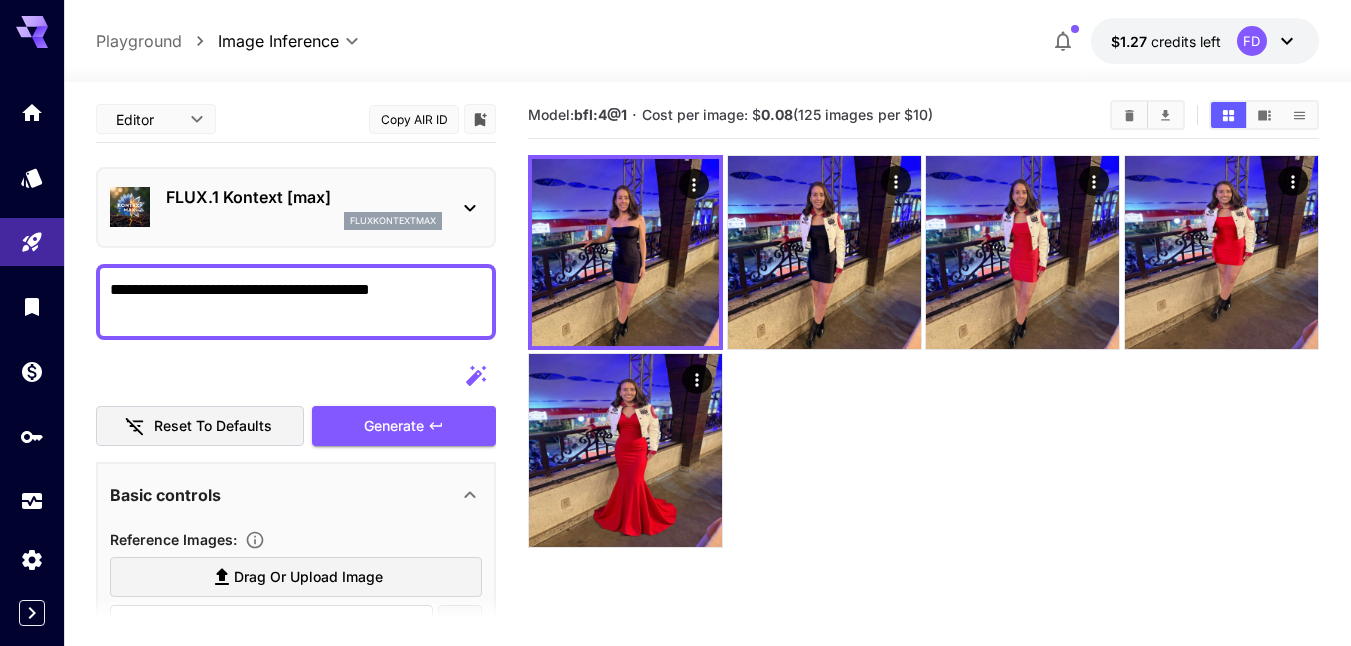 click on "**********" at bounding box center (296, 302) 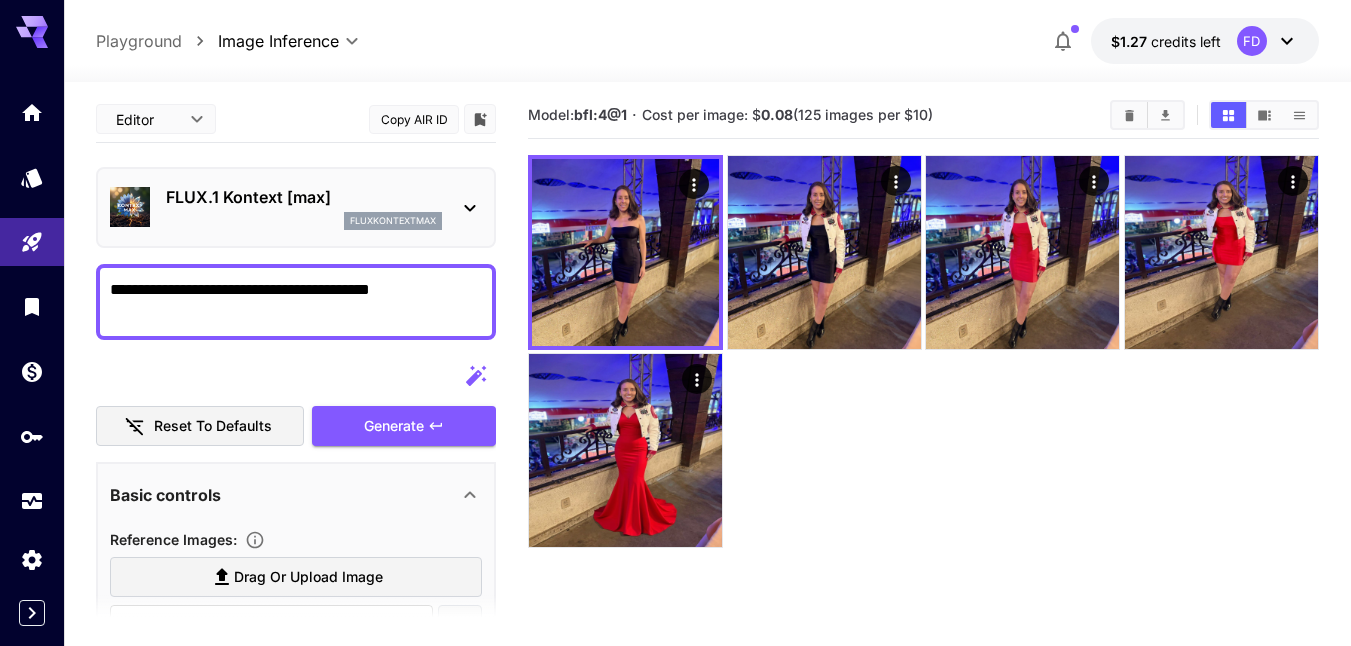 paste 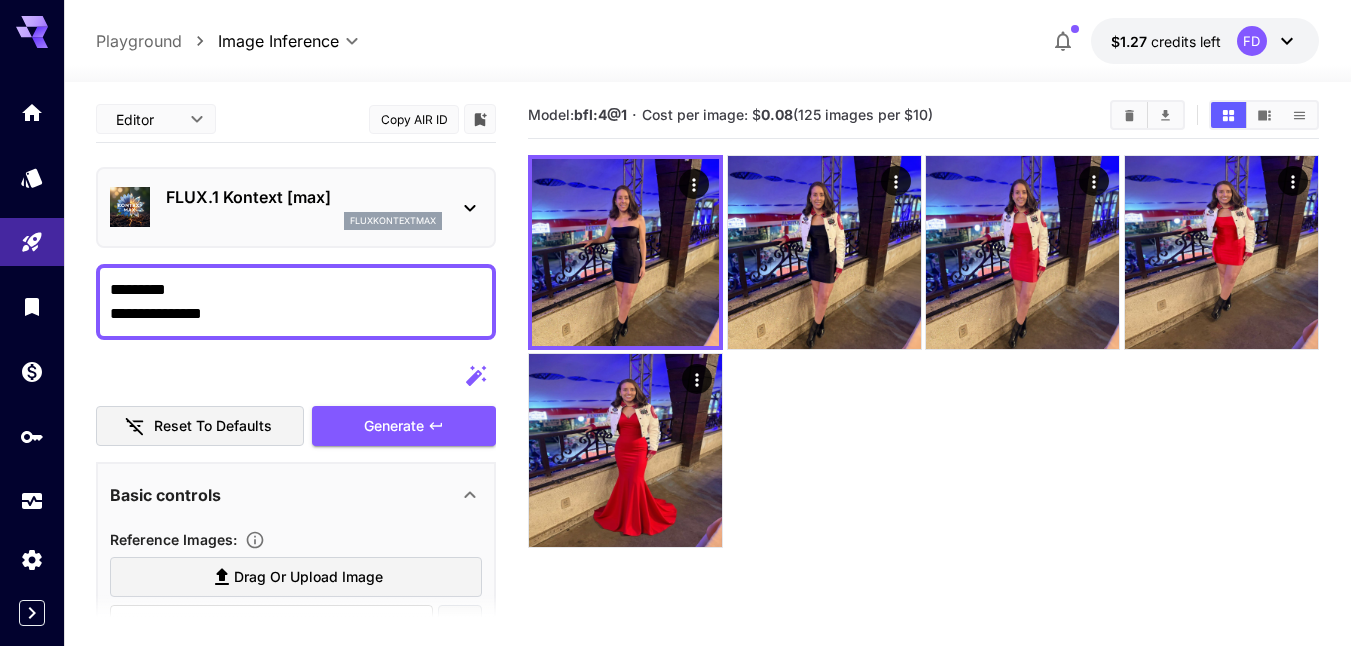 click on "**********" at bounding box center [296, 302] 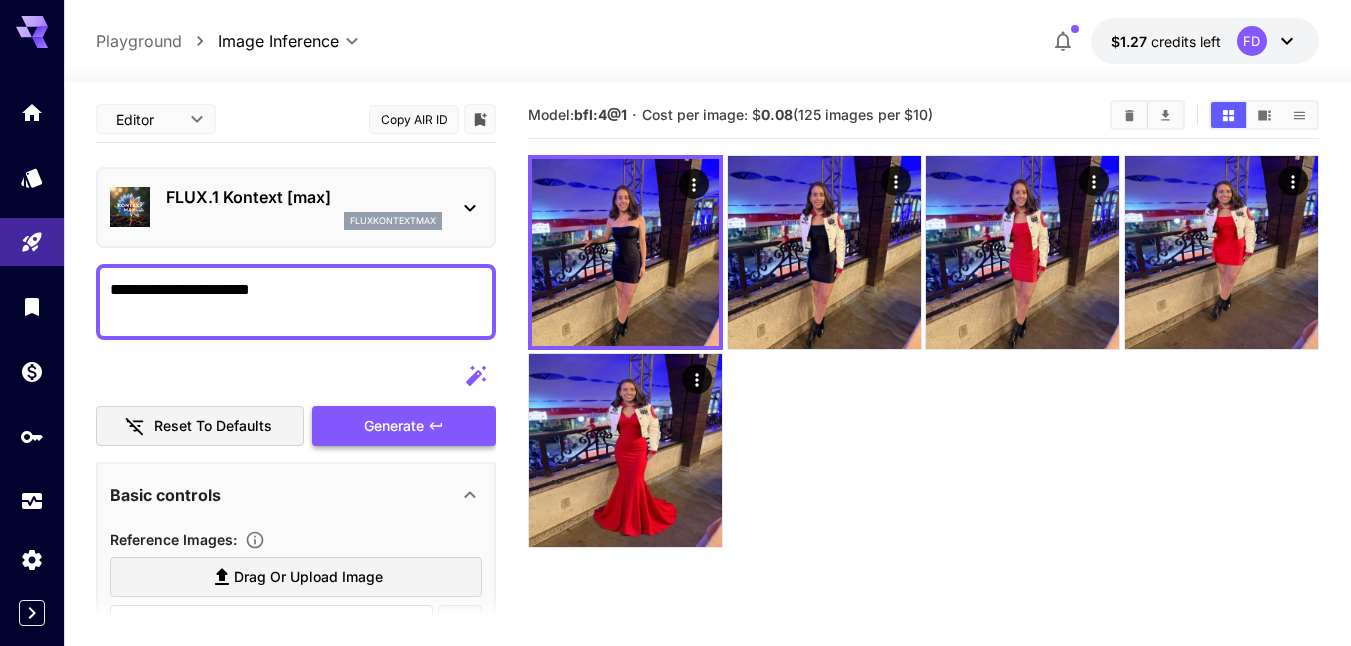 click on "Generate" at bounding box center [394, 426] 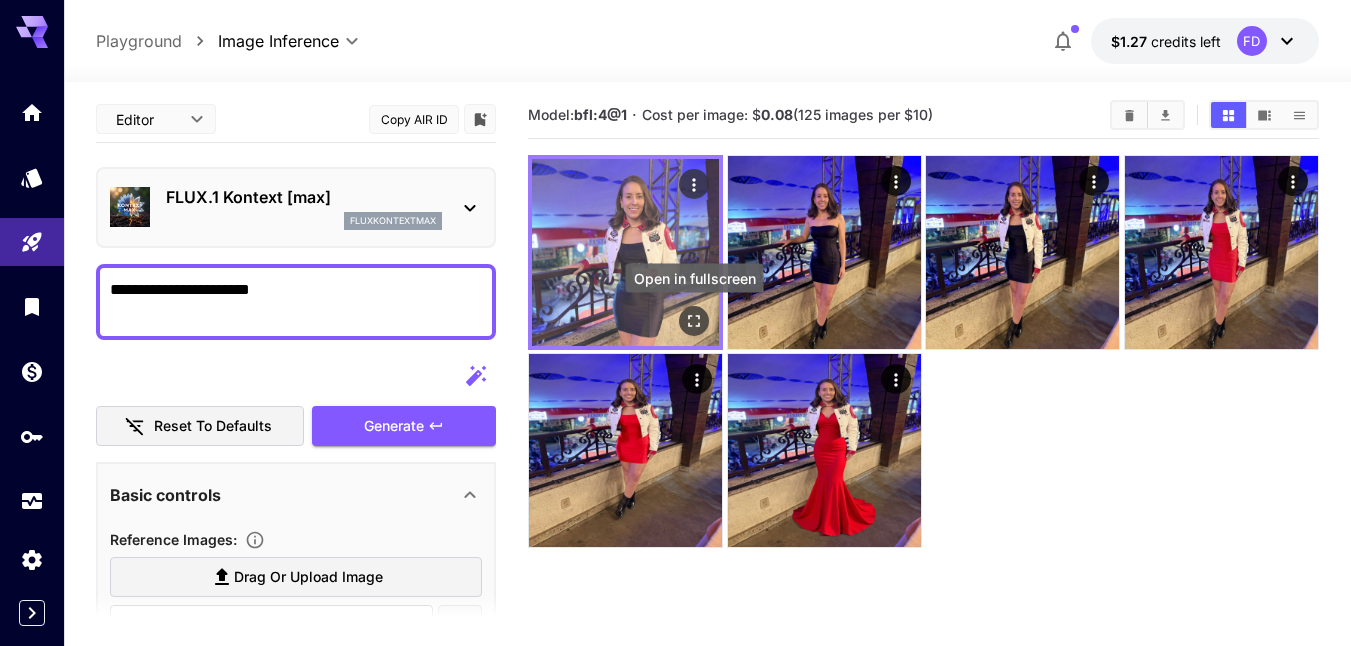 click 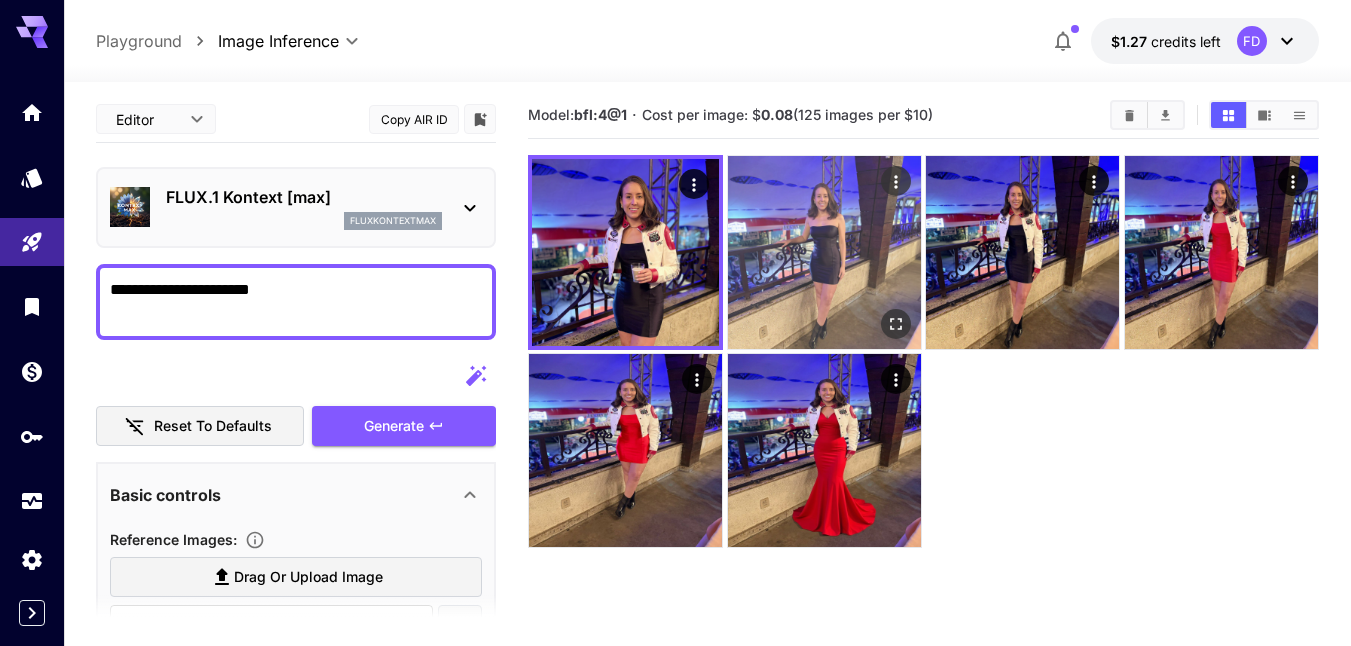 click at bounding box center [824, 252] 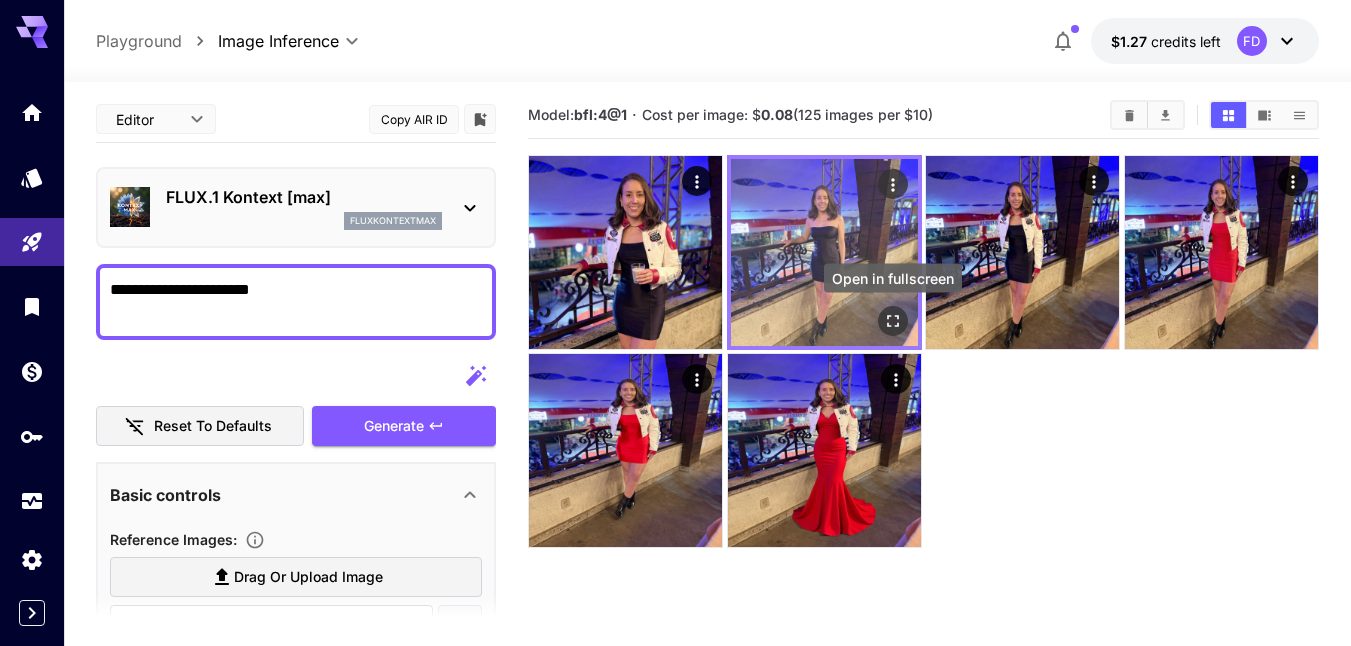 click 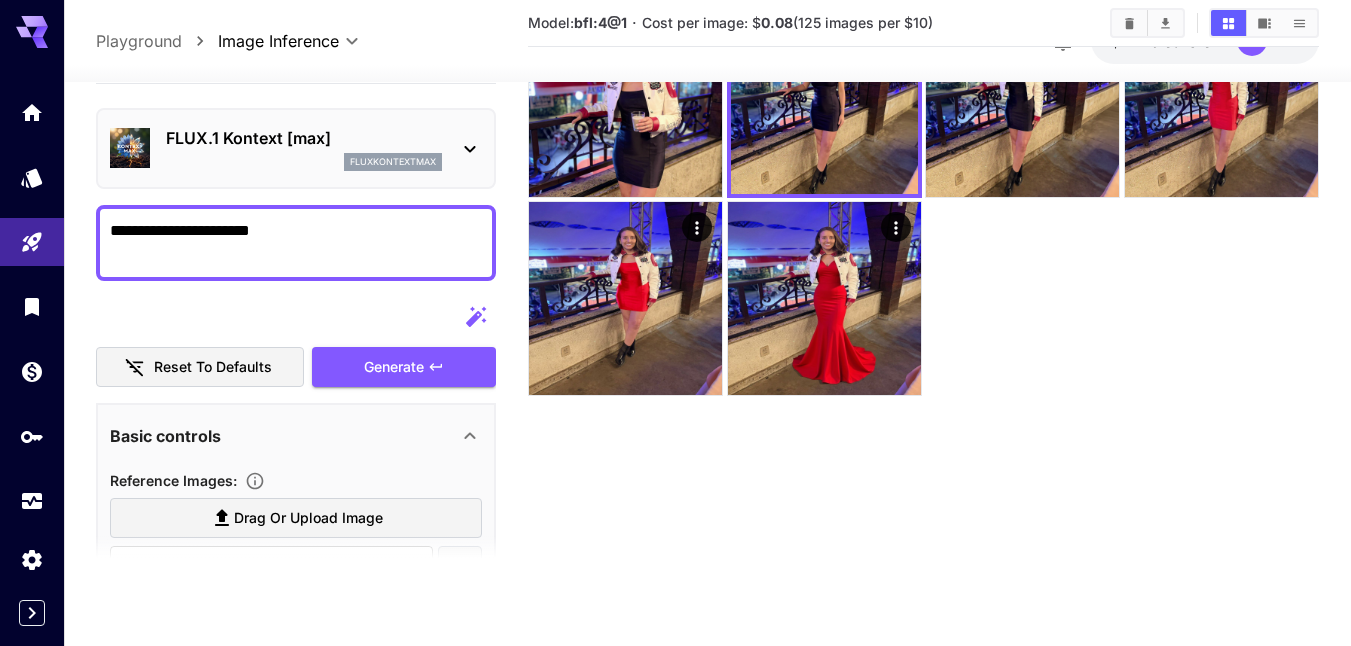 scroll, scrollTop: 0, scrollLeft: 0, axis: both 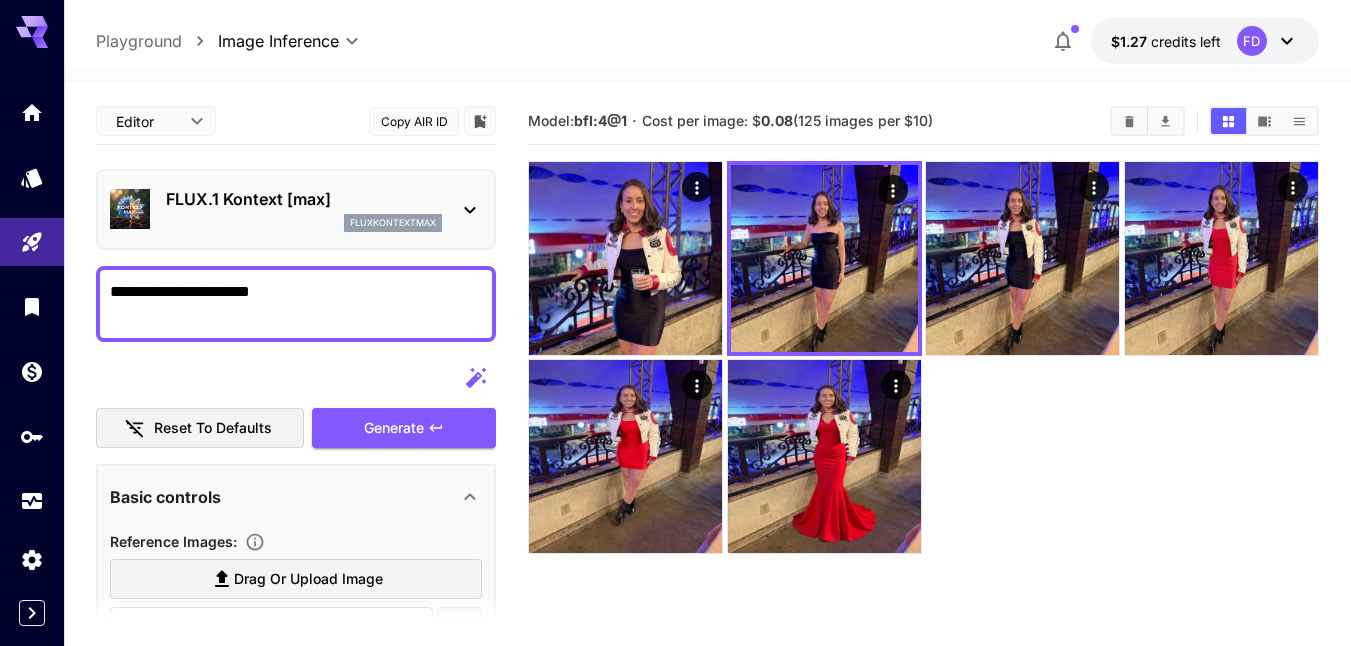 click on "**********" at bounding box center (296, 304) 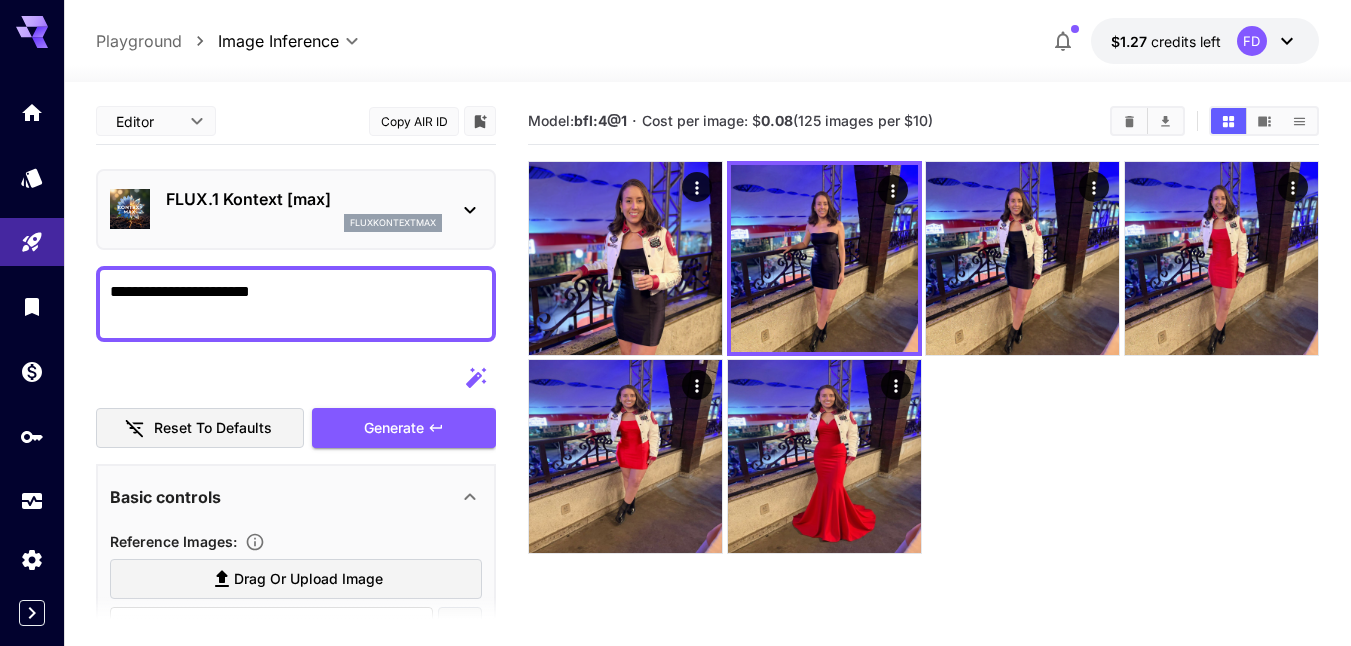 paste on "*****" 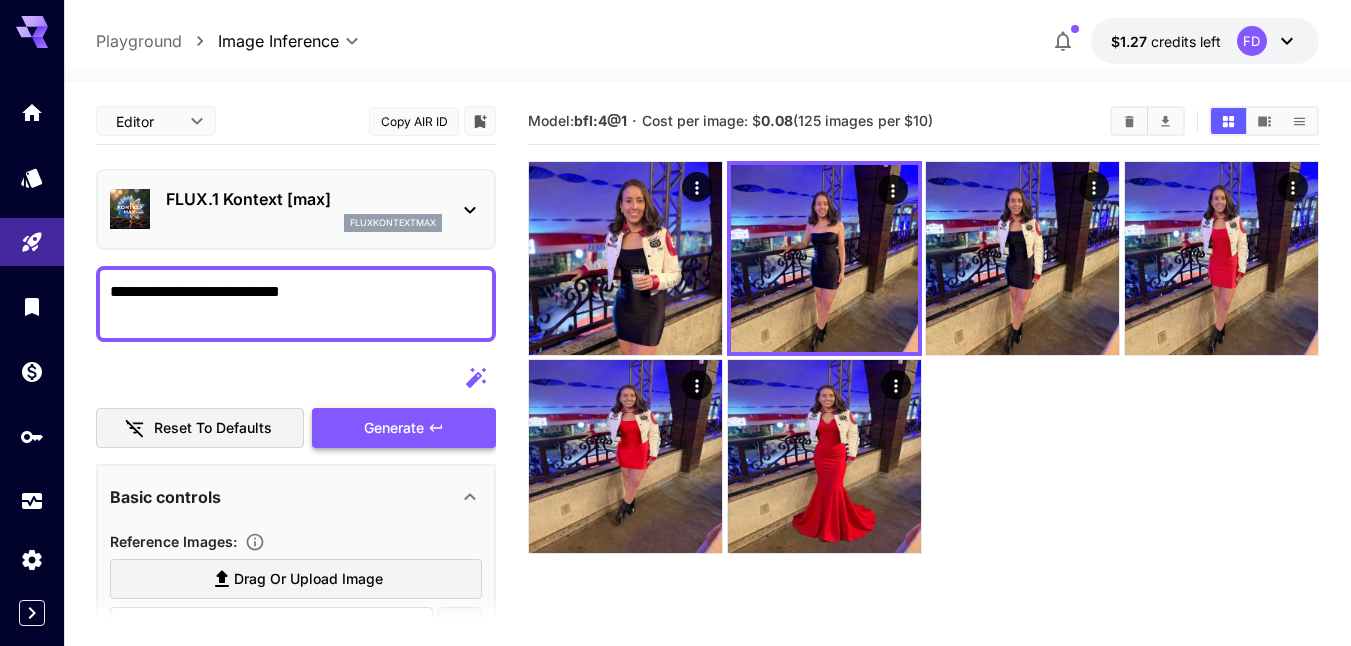click on "Generate" at bounding box center (394, 428) 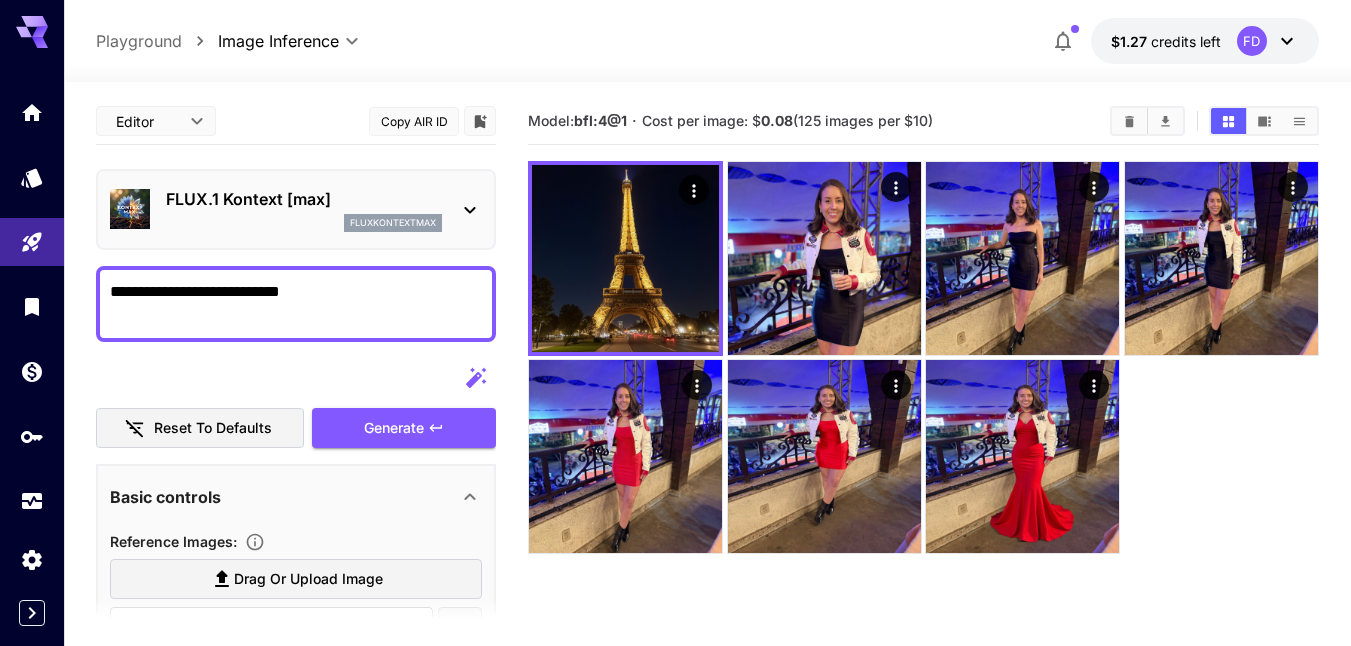 click on "**********" at bounding box center (296, 304) 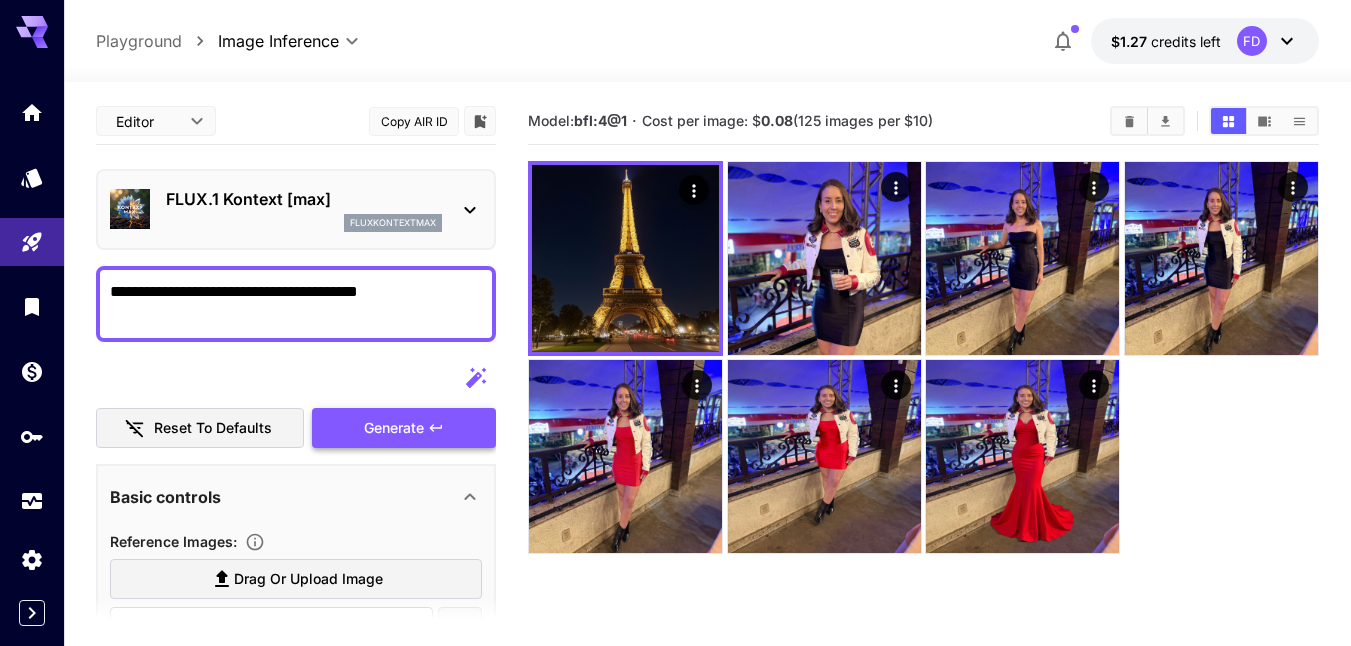 type on "**********" 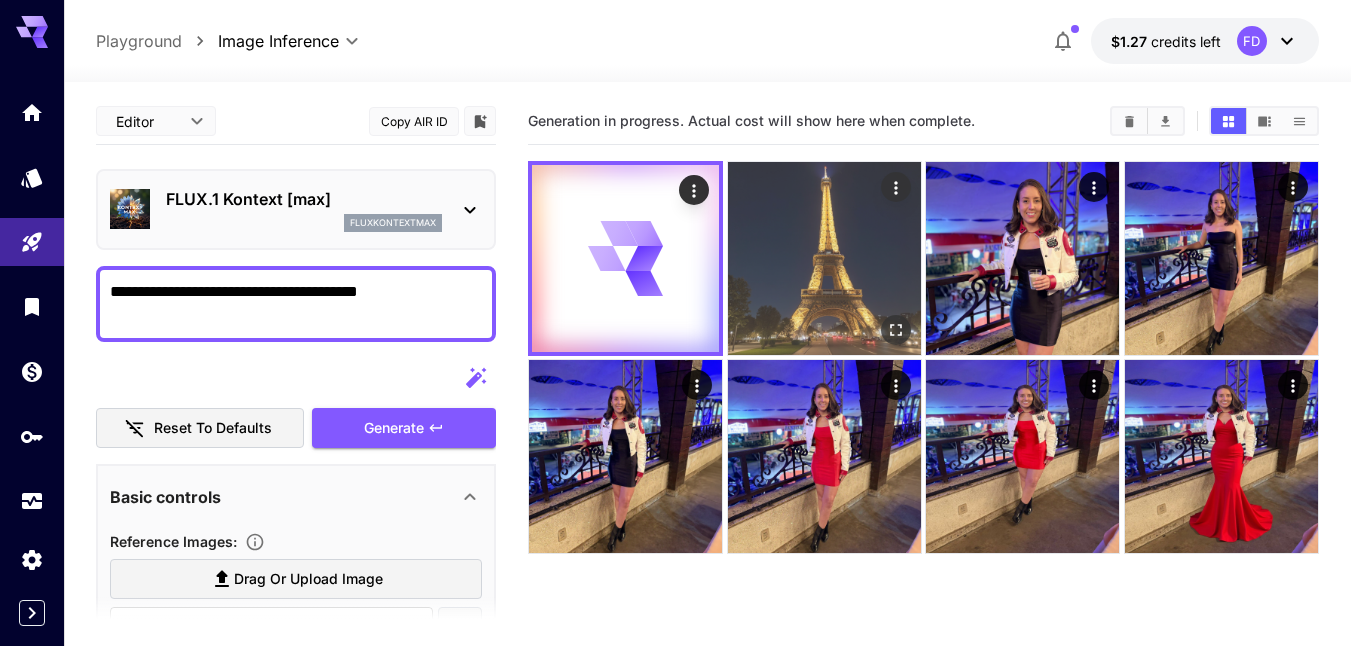 click at bounding box center (824, 258) 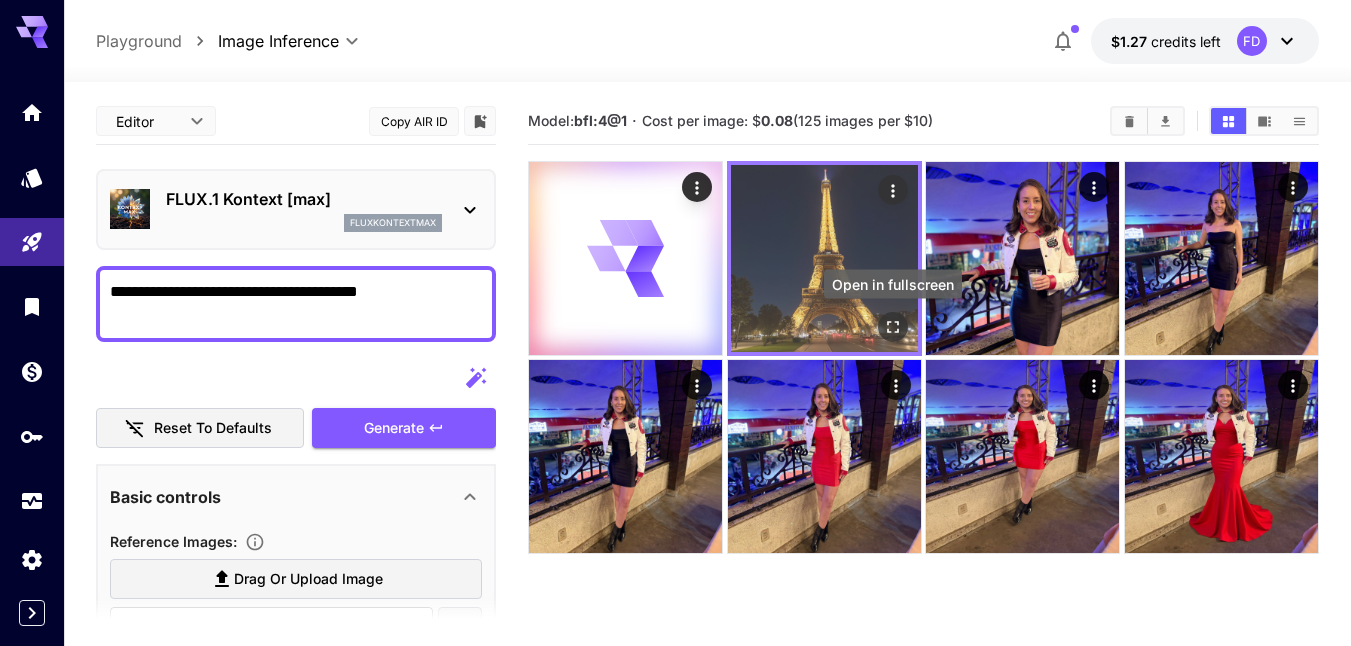 click 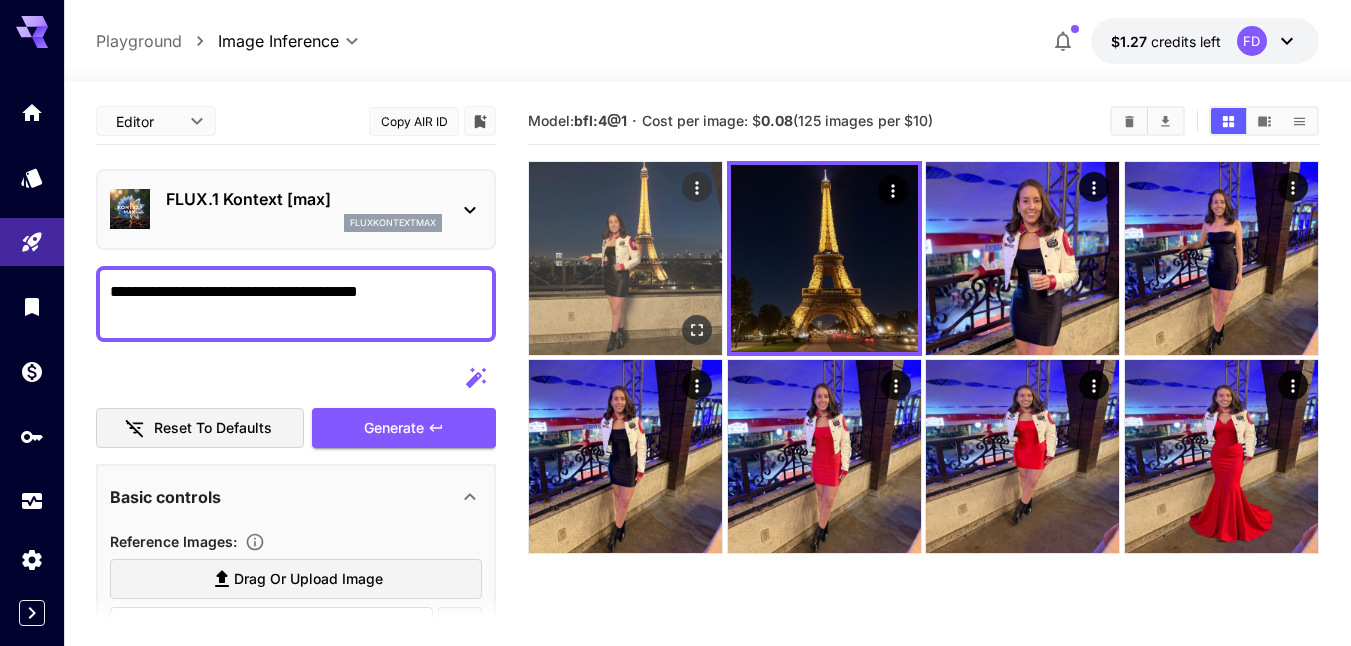 scroll, scrollTop: 0, scrollLeft: 0, axis: both 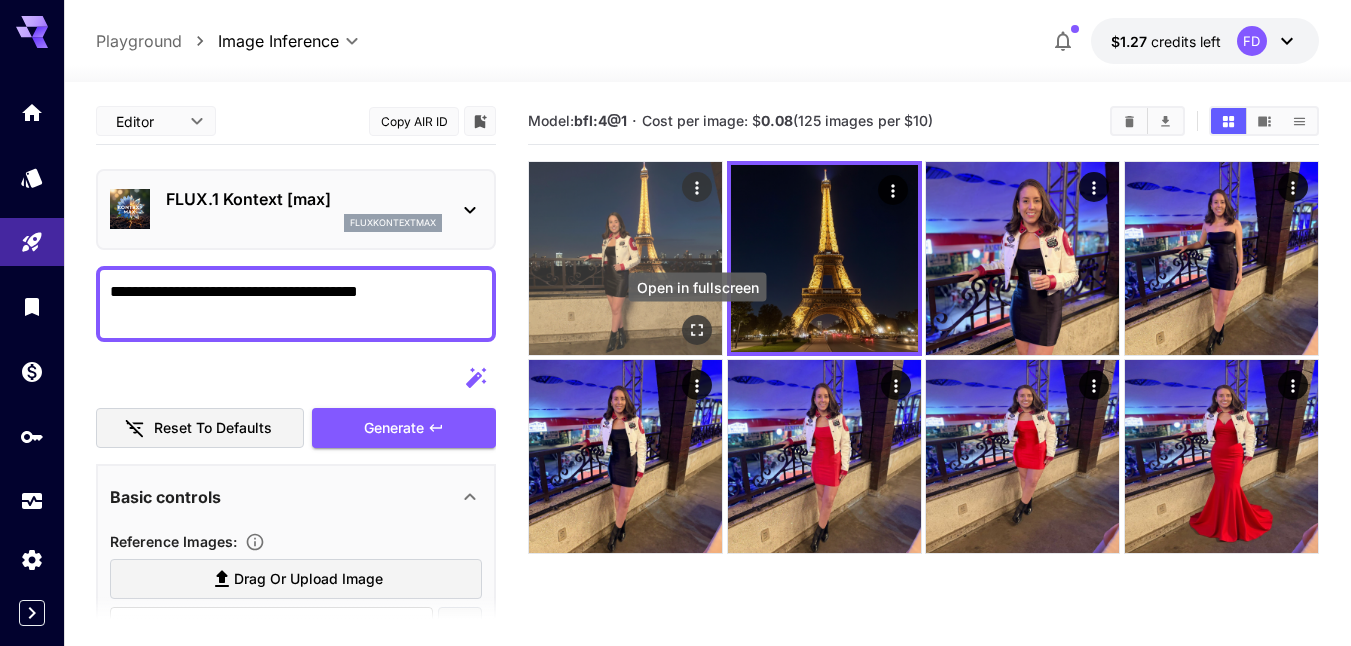 click 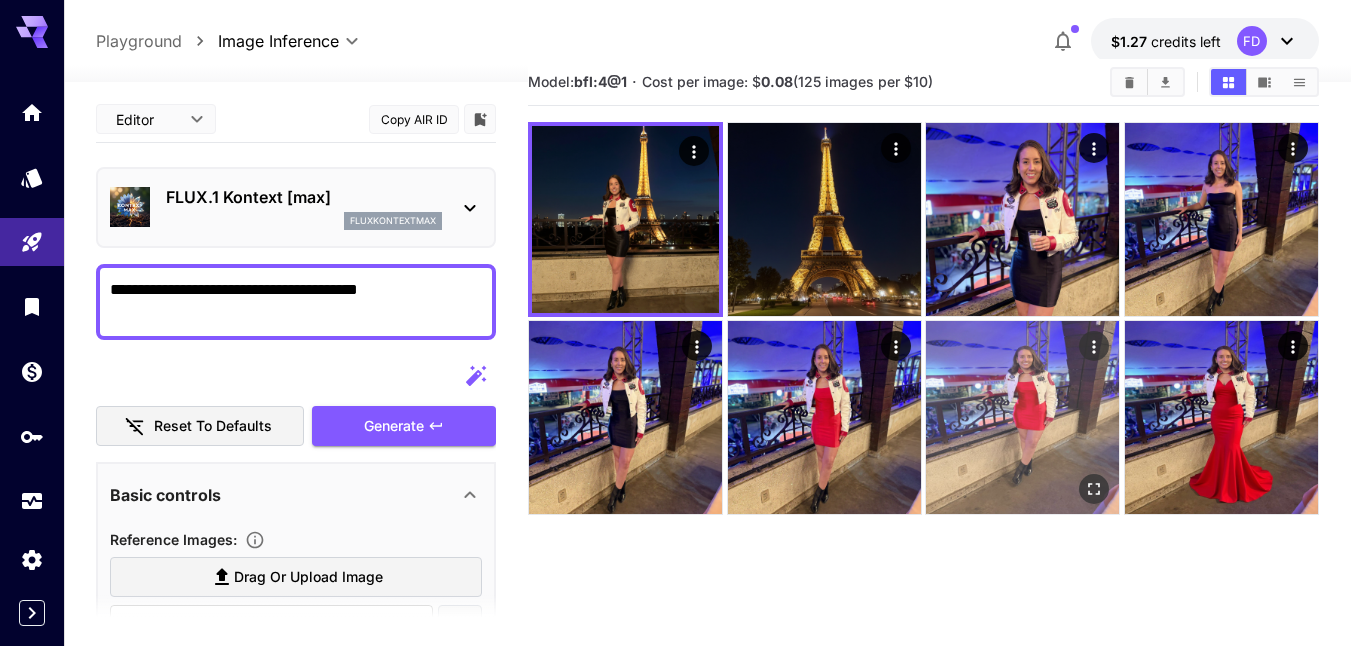 scroll, scrollTop: 0, scrollLeft: 0, axis: both 